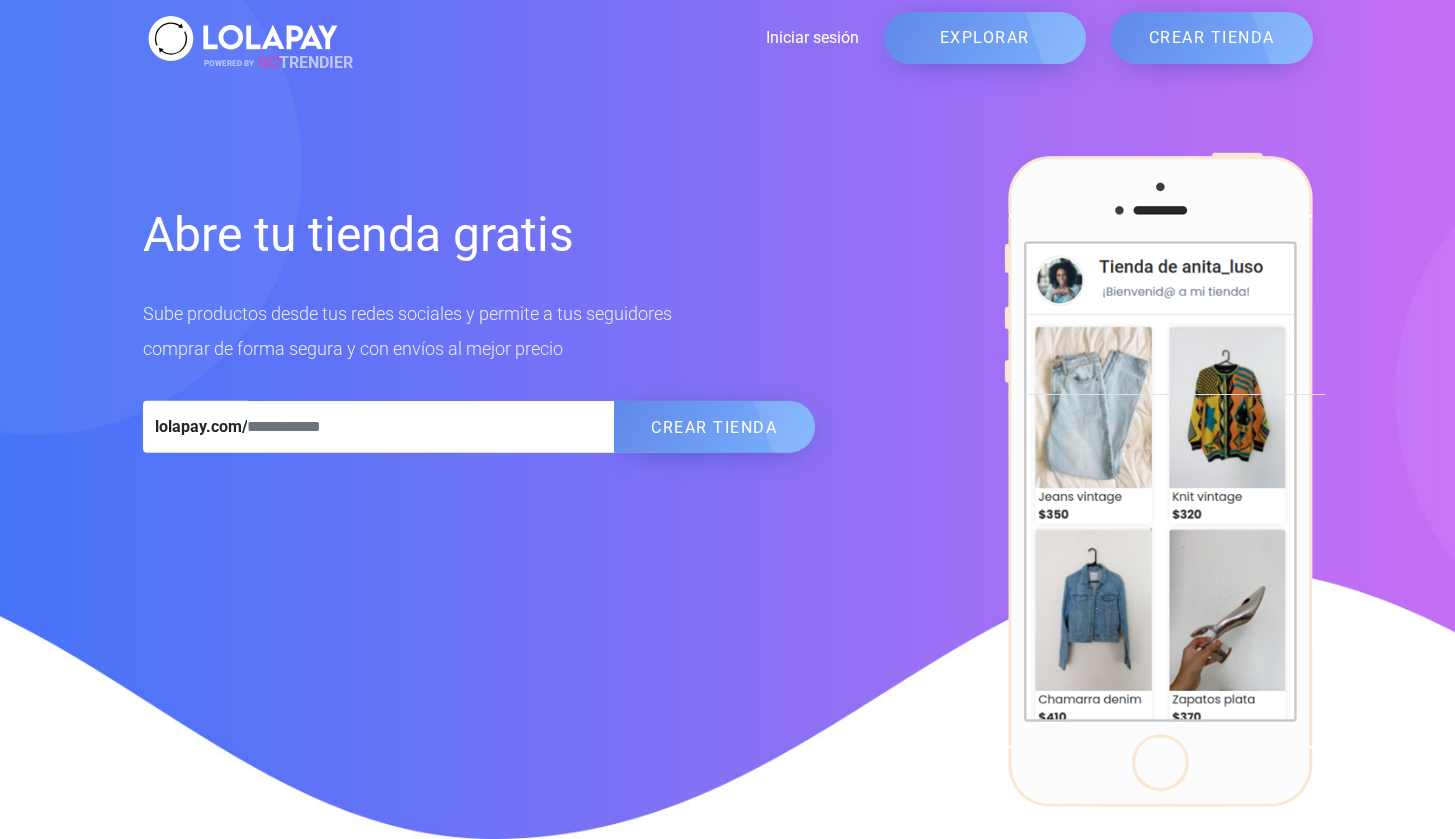scroll, scrollTop: 0, scrollLeft: 0, axis: both 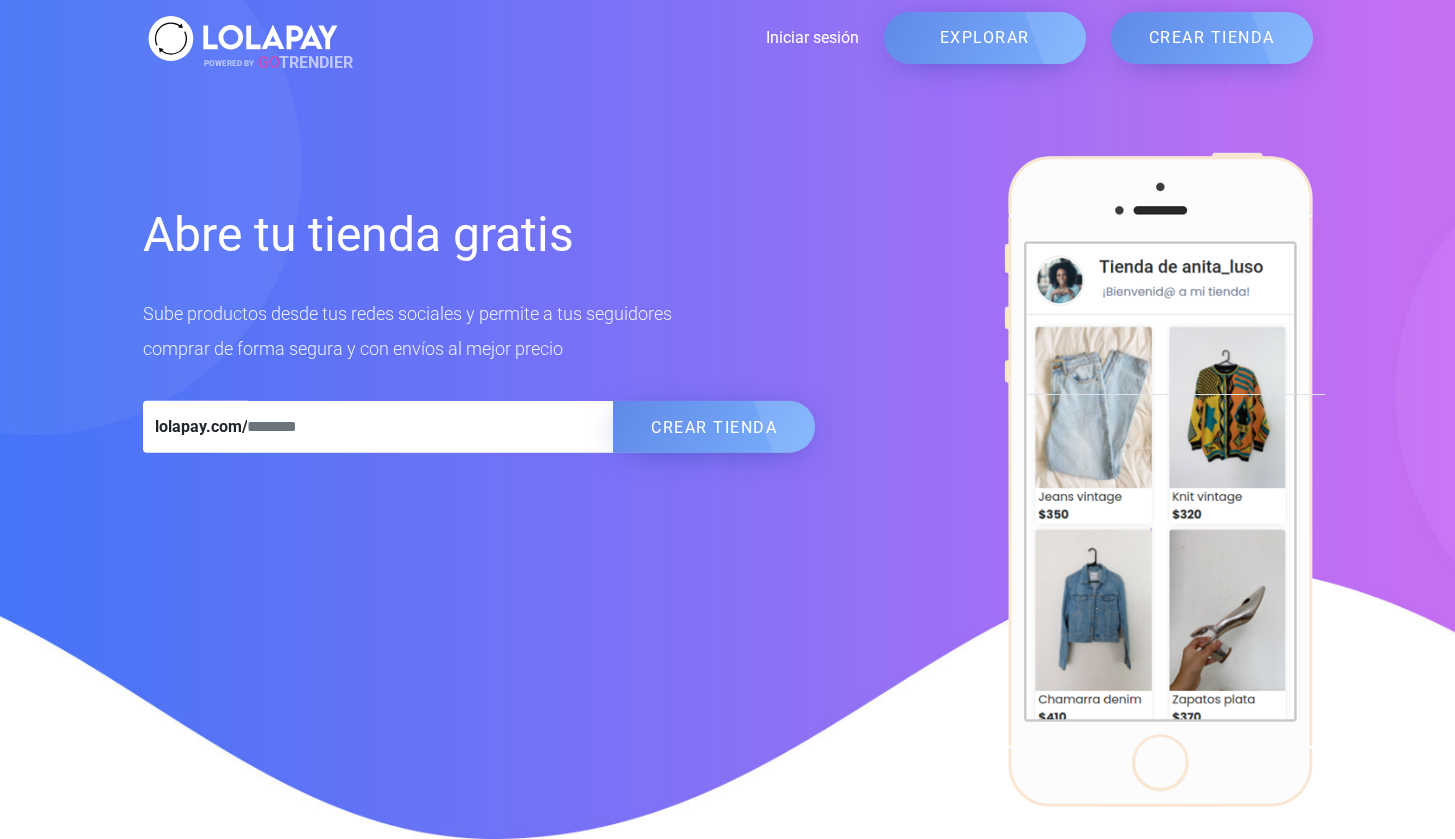 click on "Iniciar sesión" at bounding box center (601, 38) 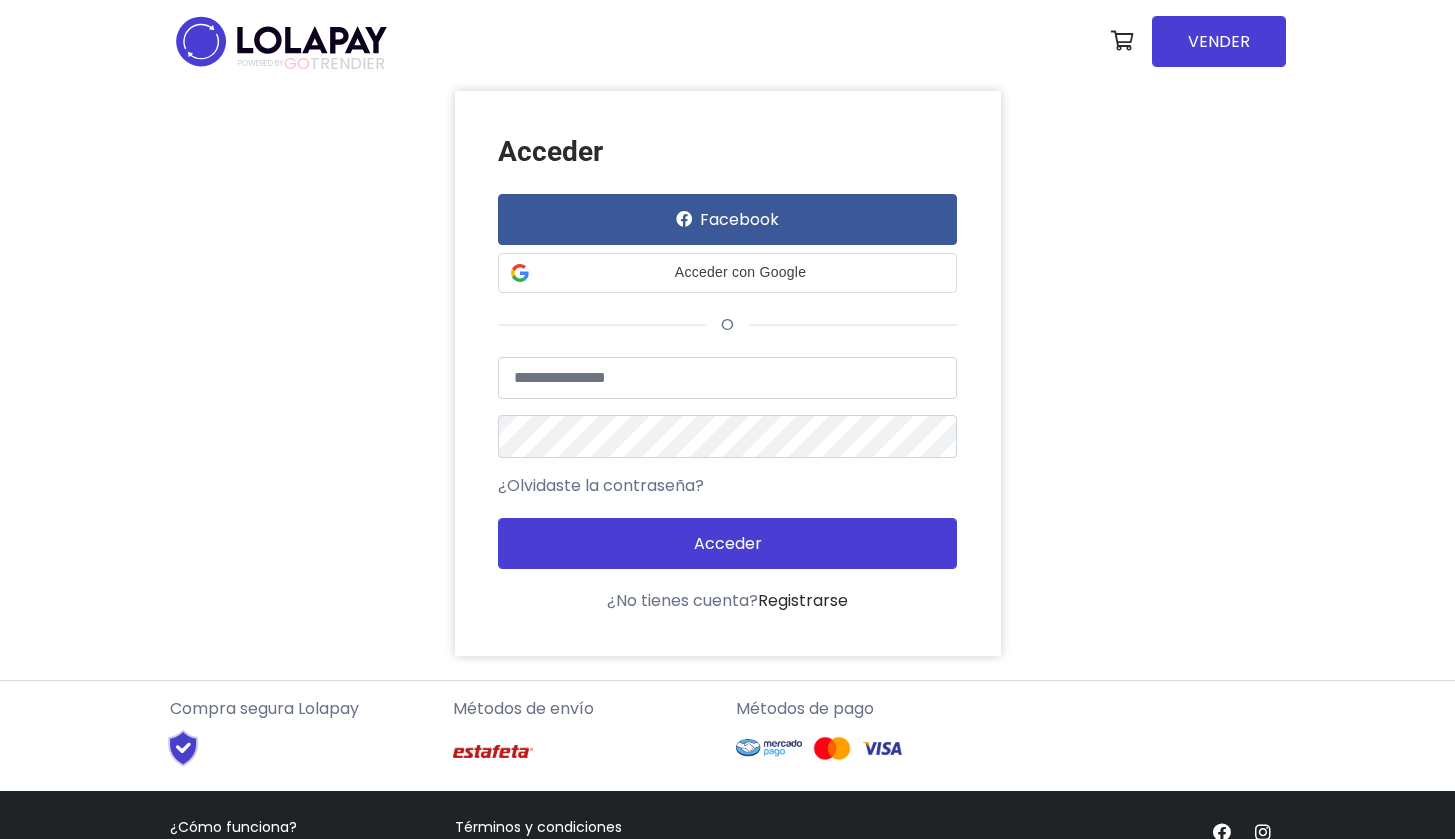 scroll, scrollTop: 0, scrollLeft: 0, axis: both 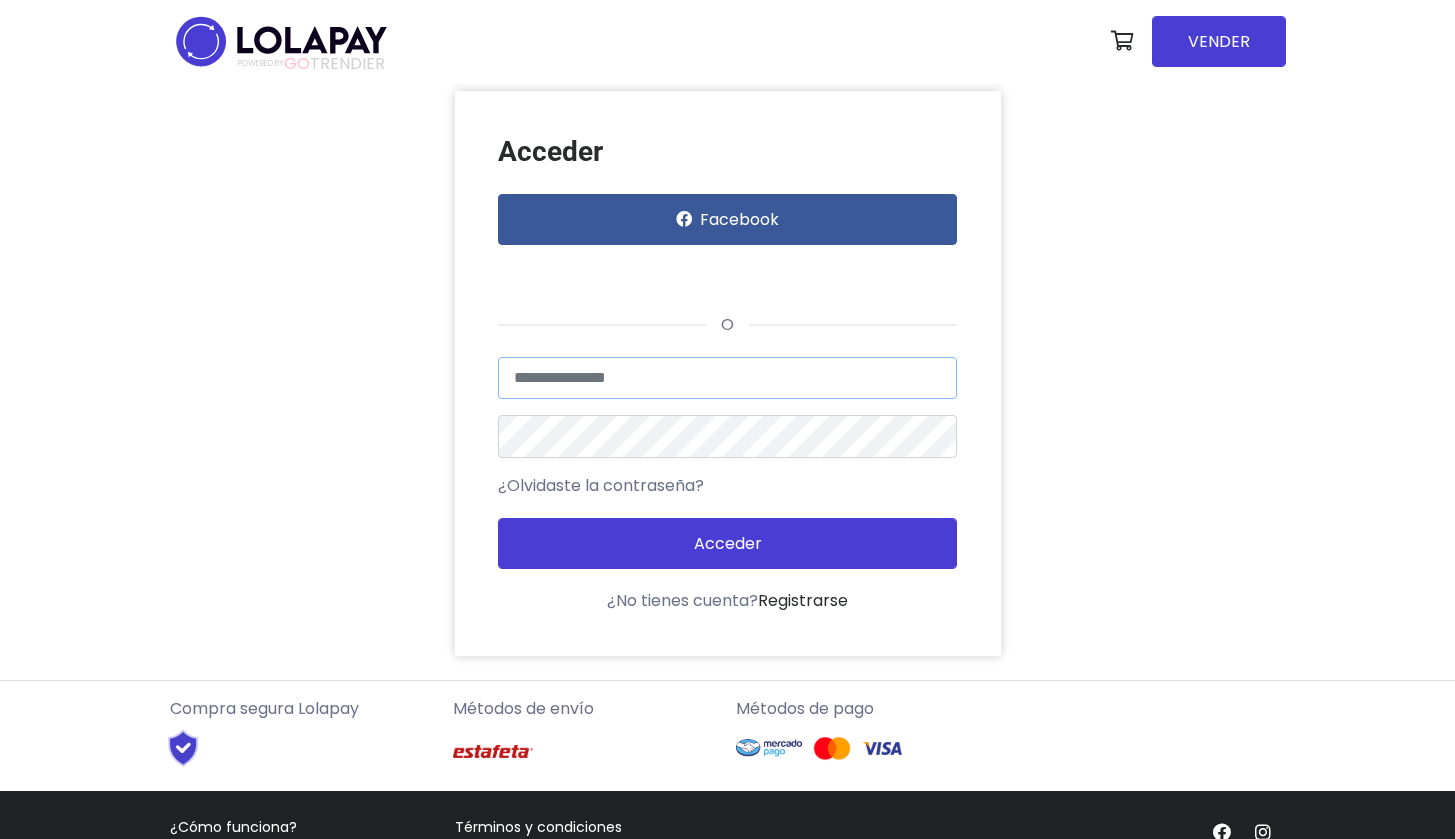 type on "**********" 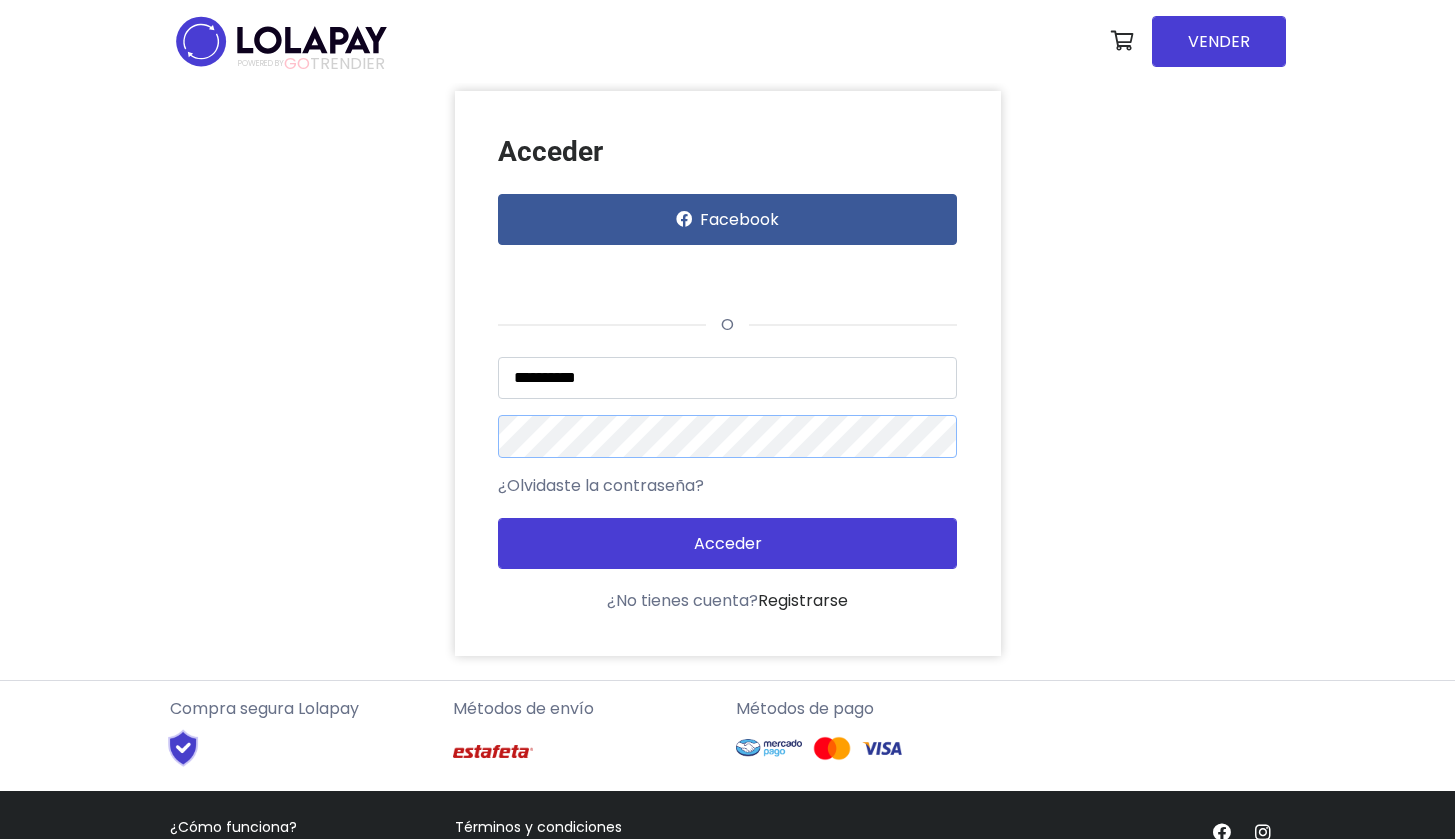 click on "Acceder" at bounding box center [727, 543] 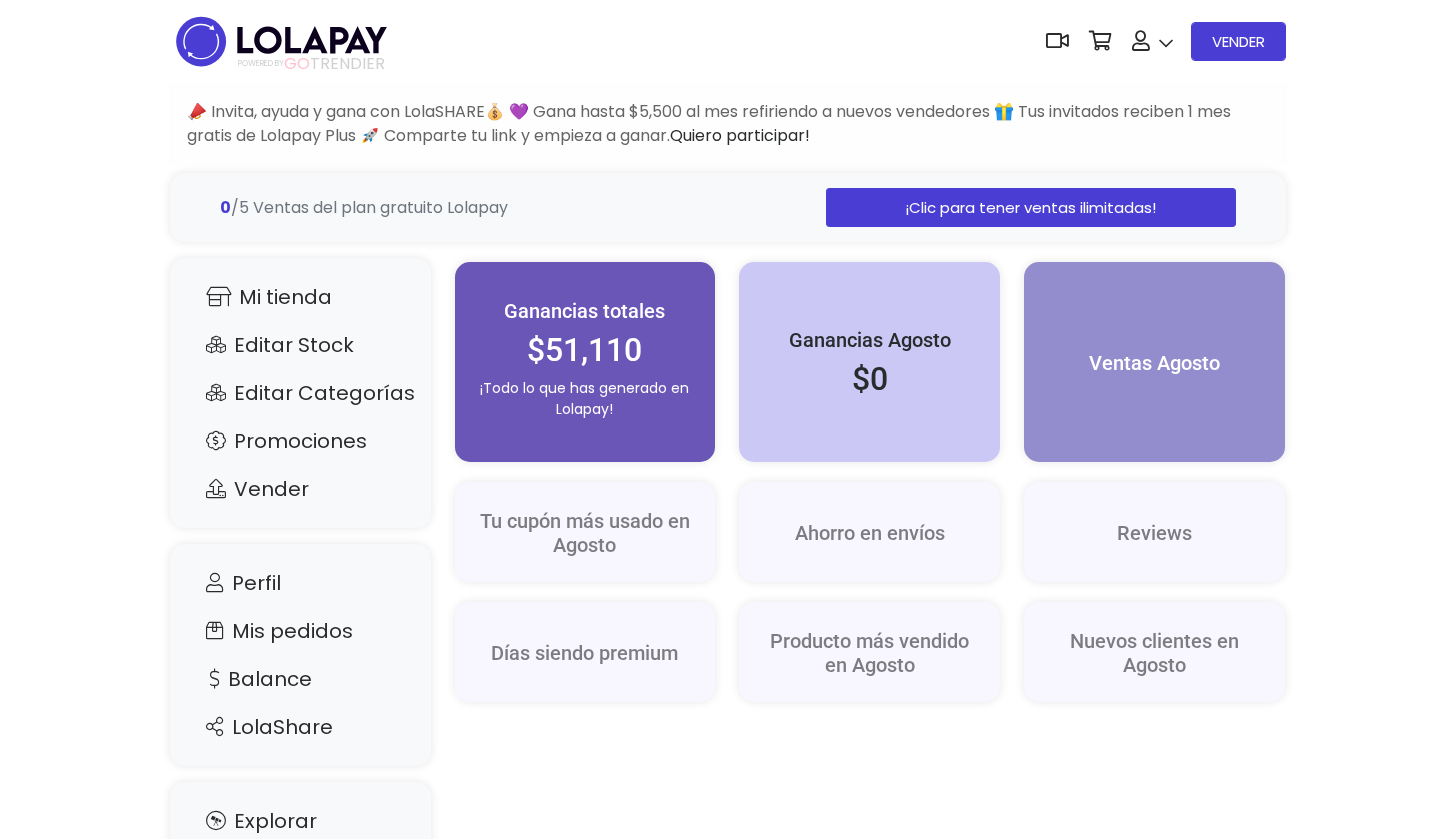 scroll, scrollTop: 0, scrollLeft: 0, axis: both 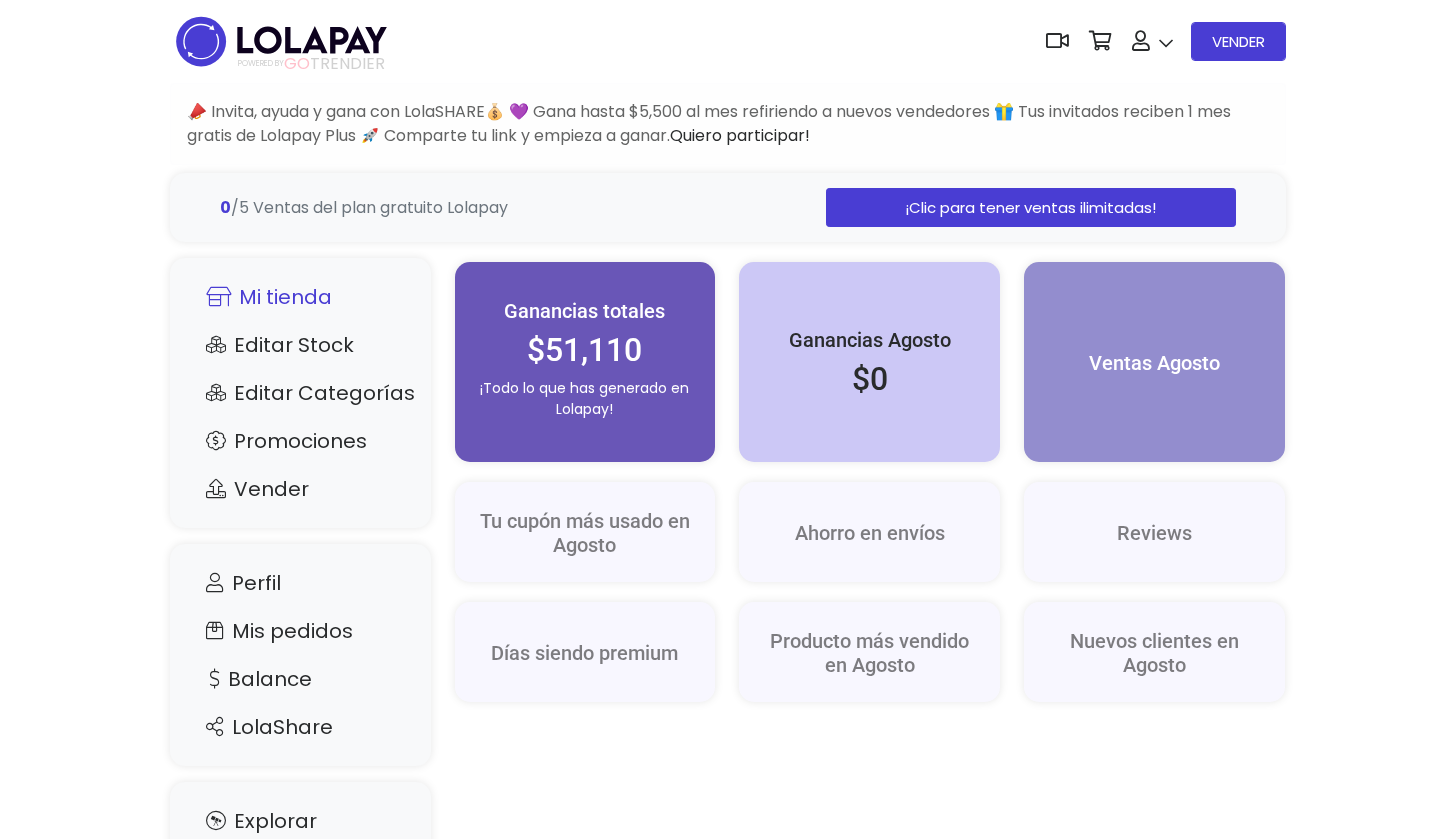 click on "Mi tienda" at bounding box center (300, 297) 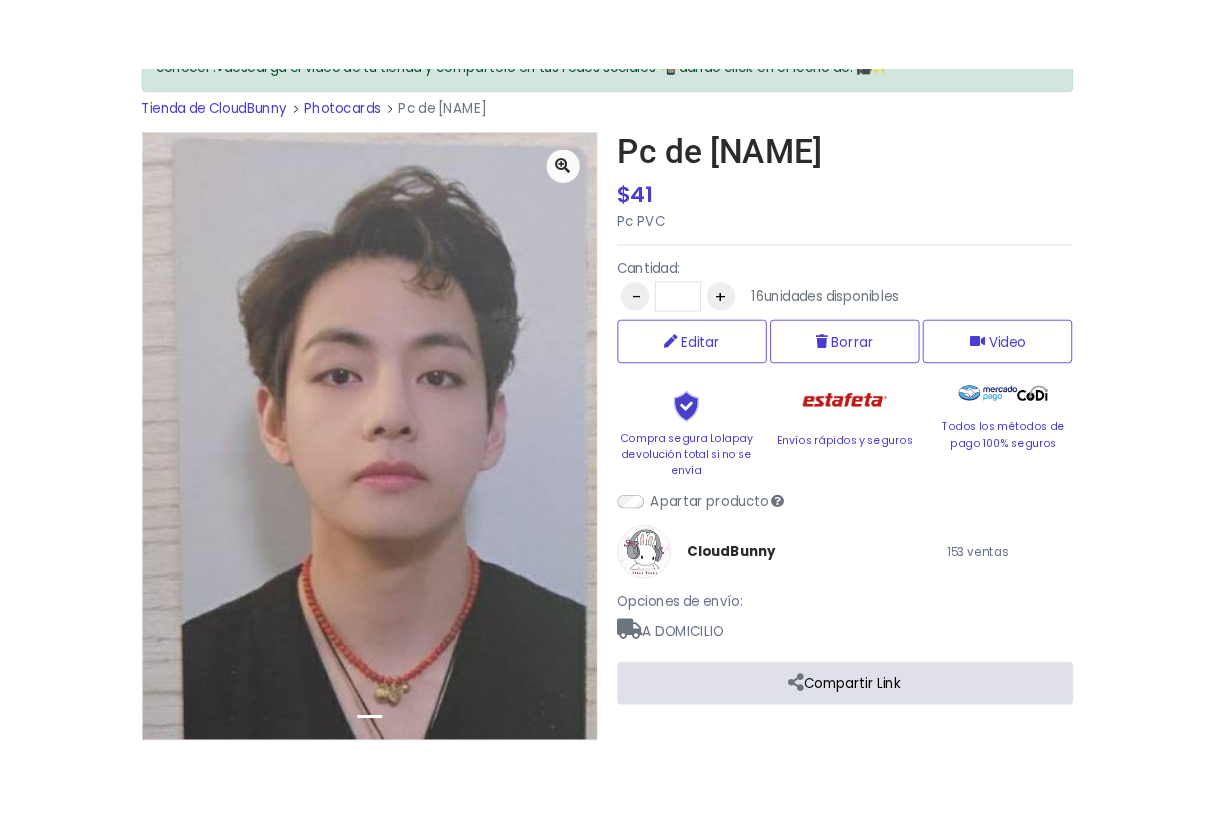 scroll, scrollTop: 153, scrollLeft: 0, axis: vertical 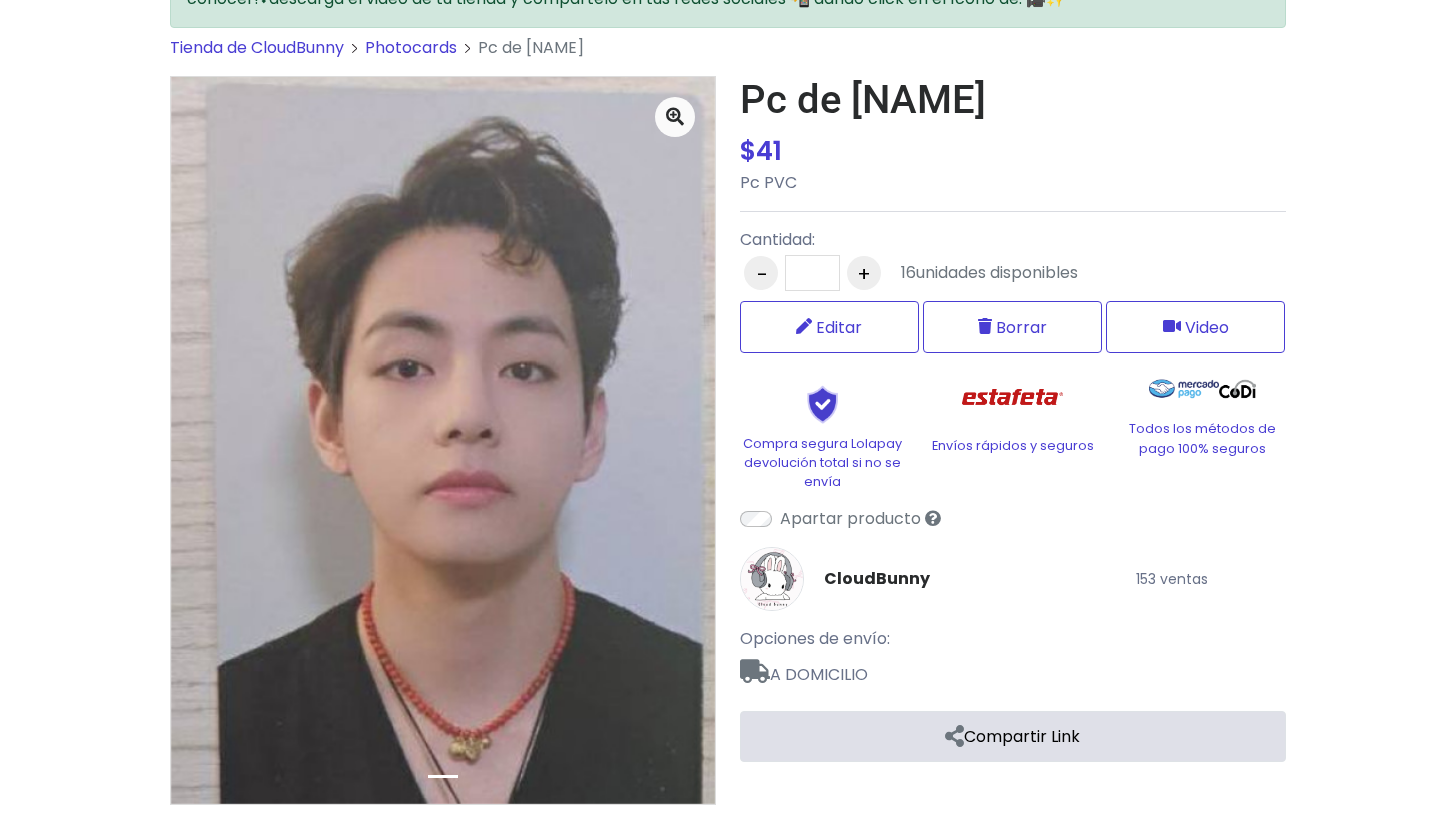 click on "Compartir Link" at bounding box center [1013, 736] 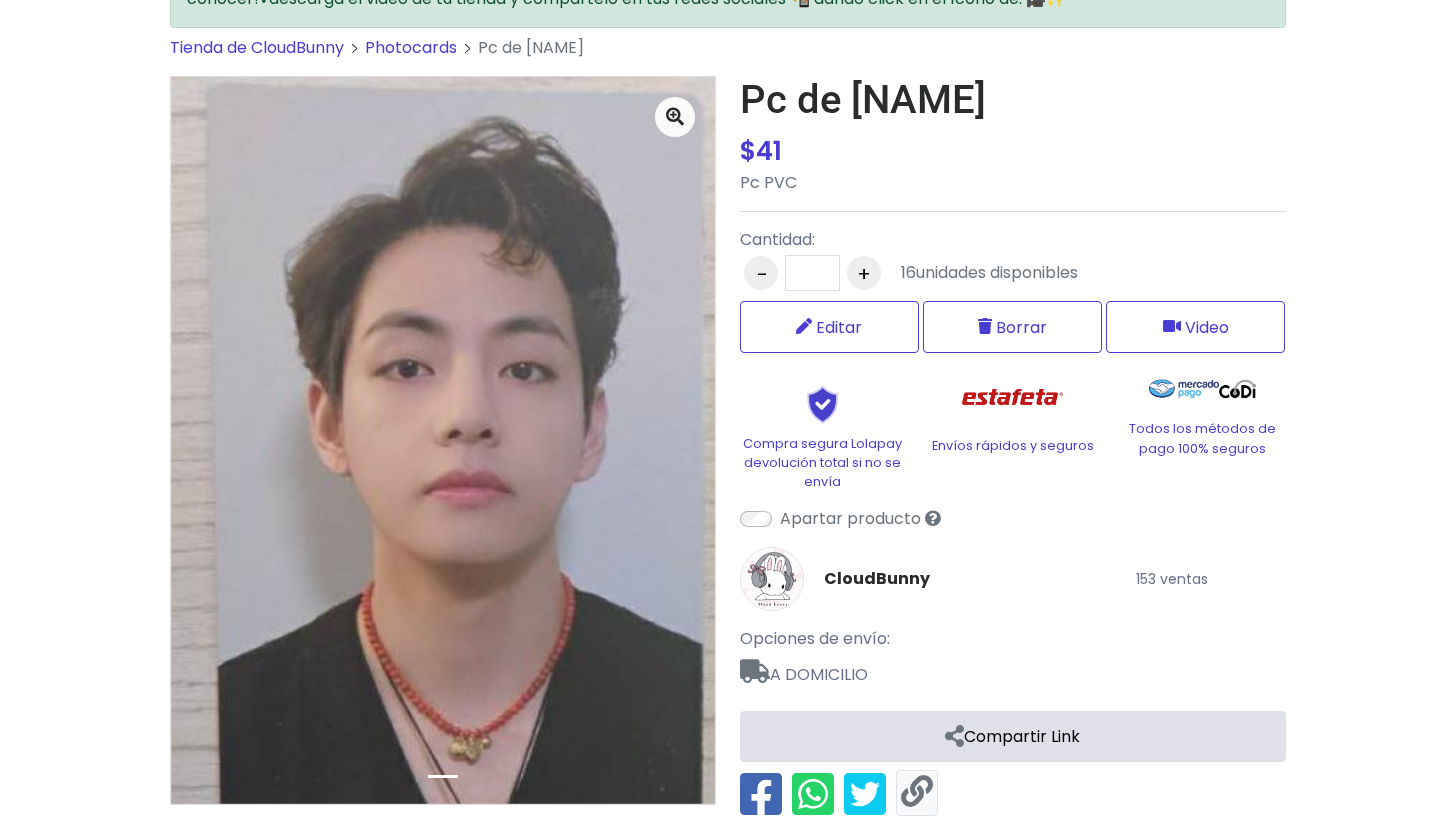 click at bounding box center (917, 792) 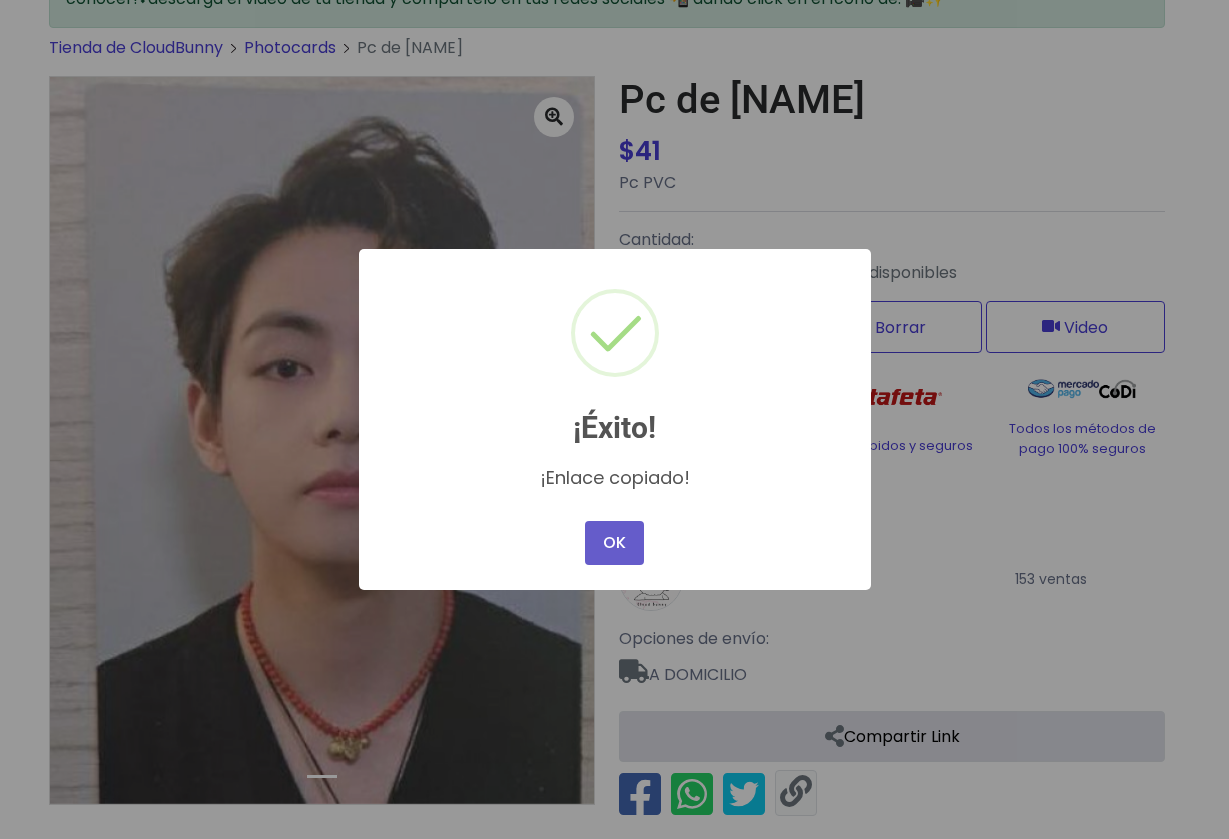 click on "OK" at bounding box center [614, 543] 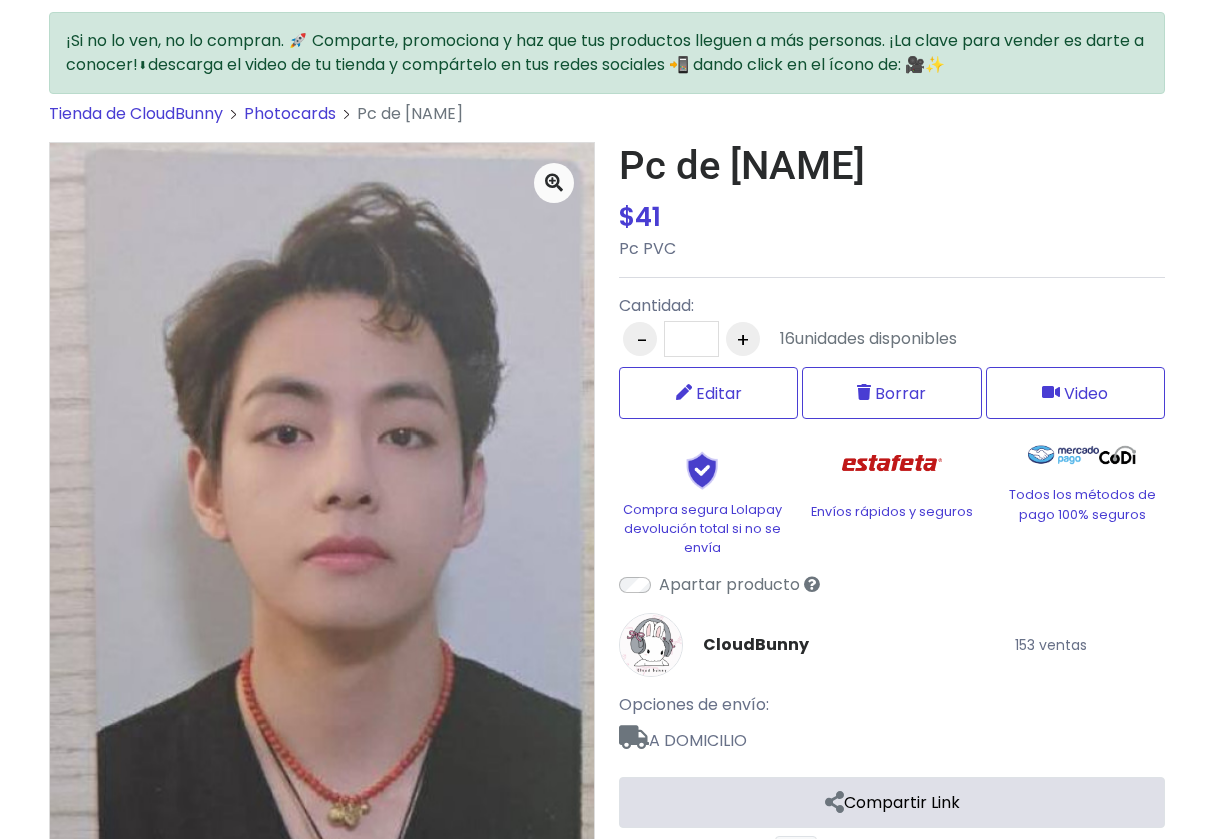 scroll, scrollTop: 63, scrollLeft: 0, axis: vertical 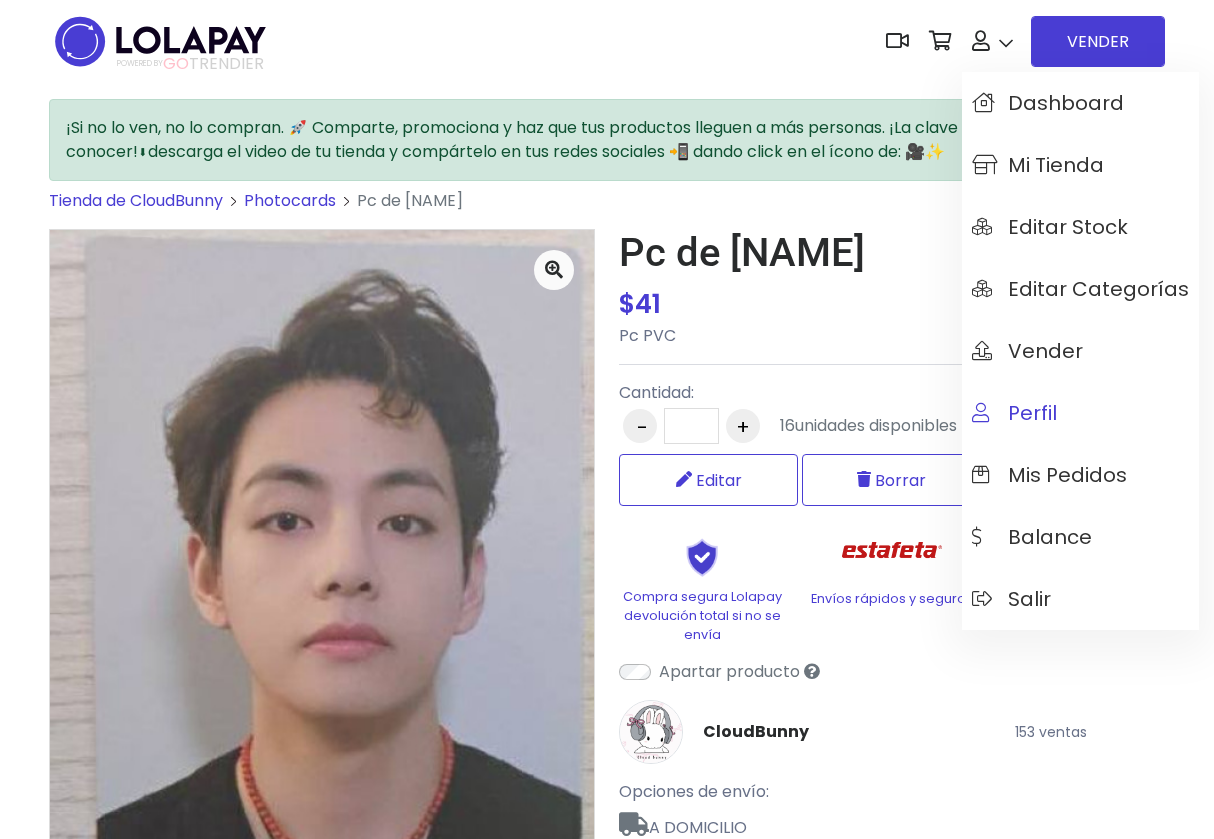 click on "Perfil" at bounding box center [1014, 413] 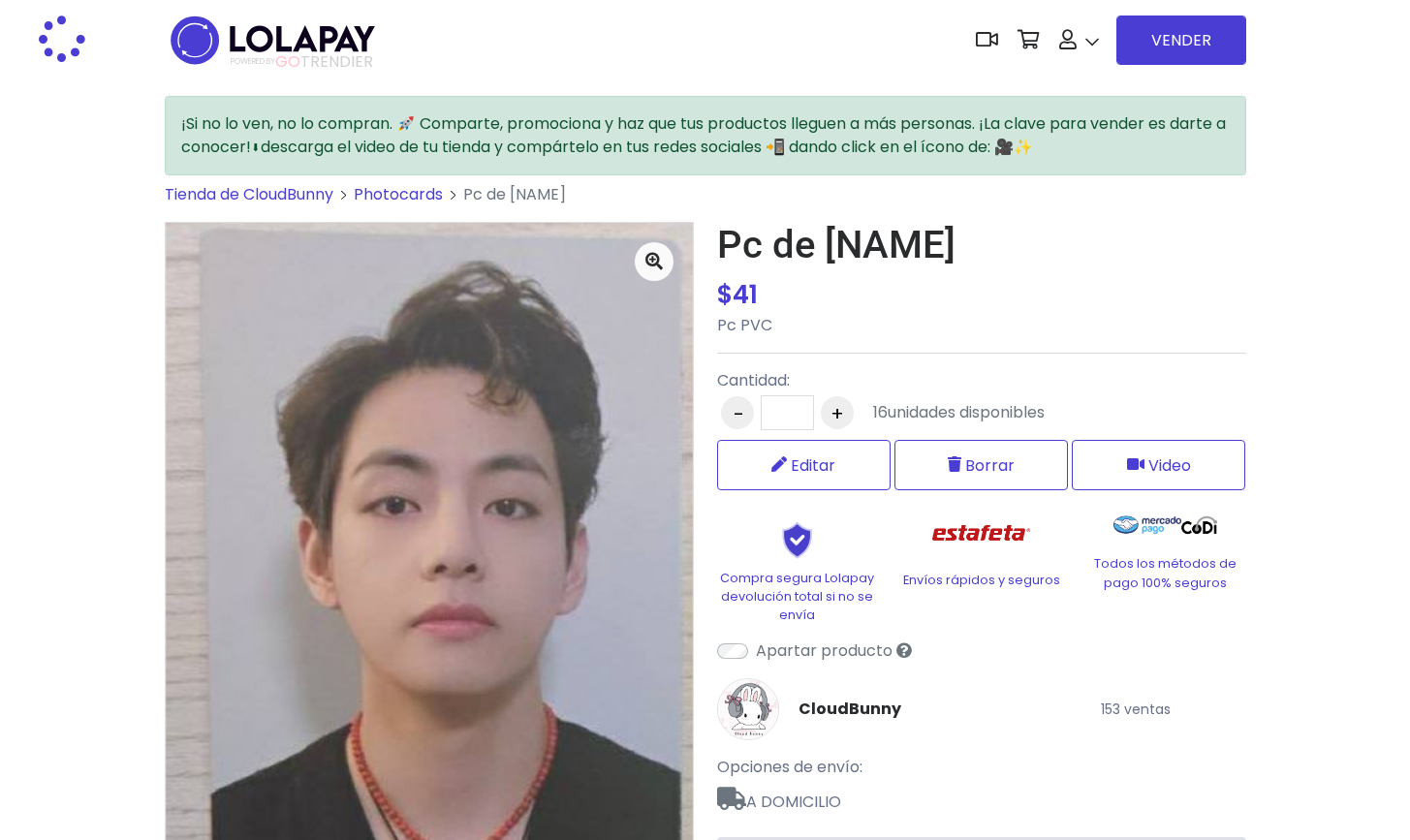 scroll, scrollTop: 0, scrollLeft: 0, axis: both 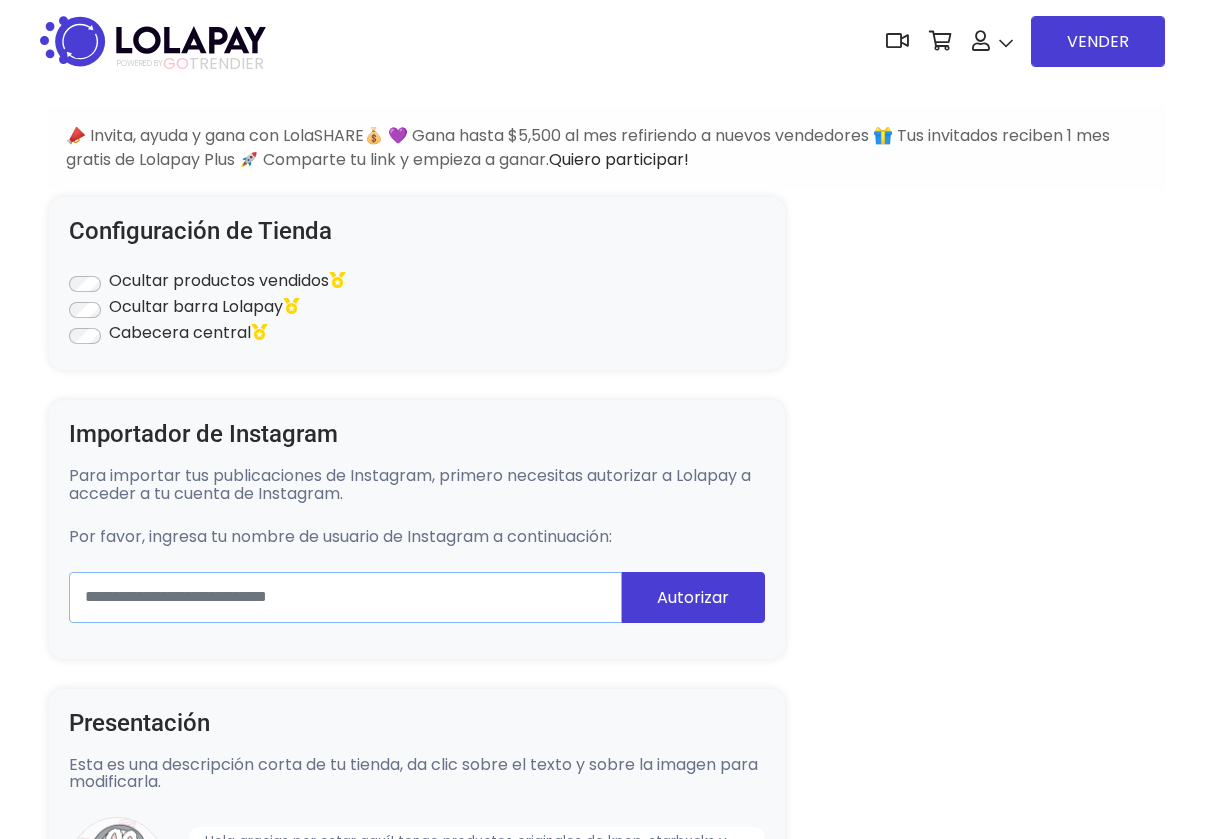 type on "**********" 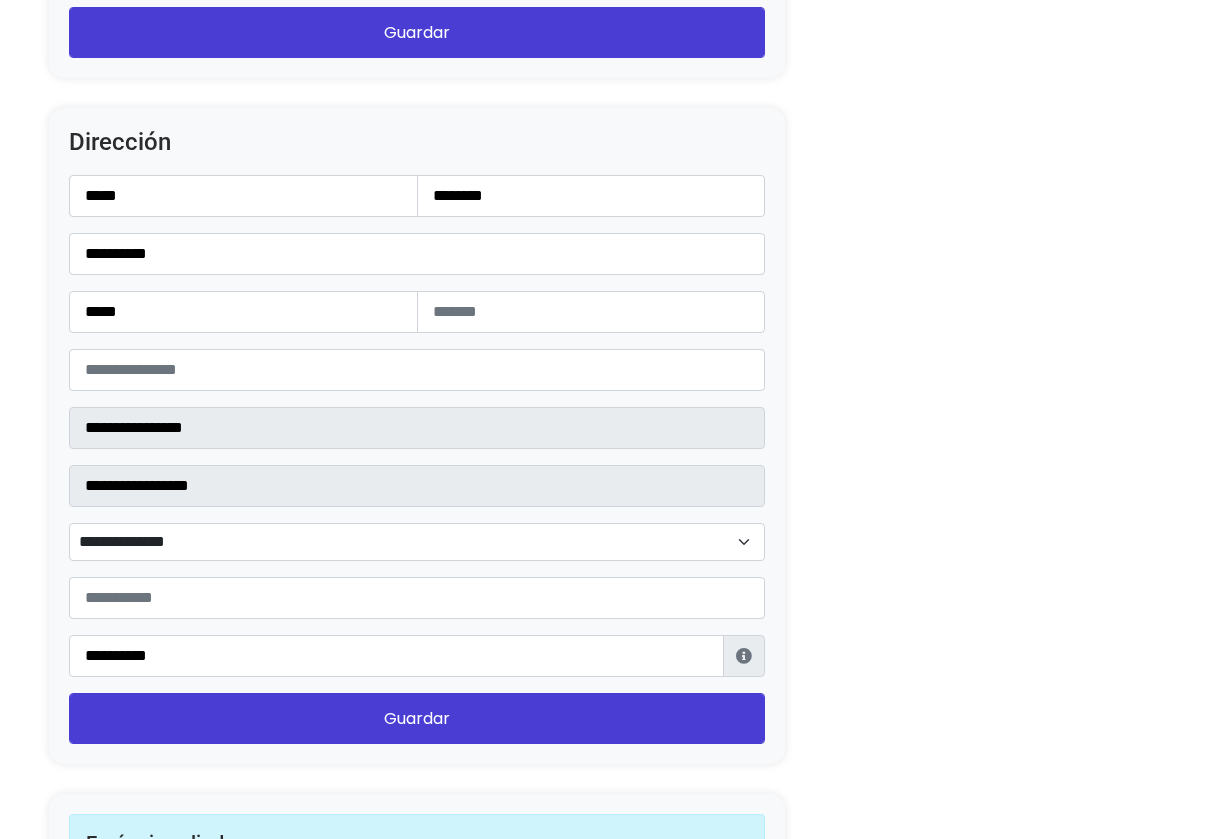 scroll, scrollTop: 2359, scrollLeft: 0, axis: vertical 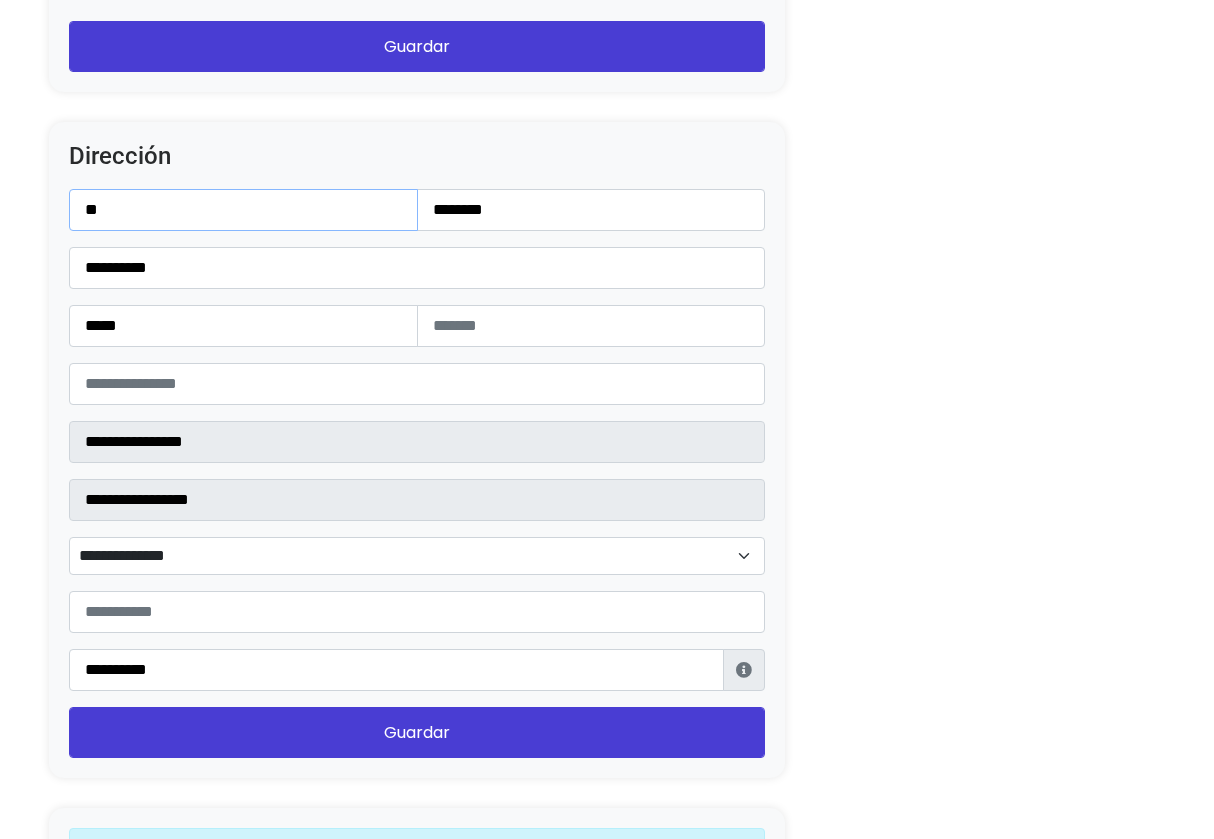 type on "*" 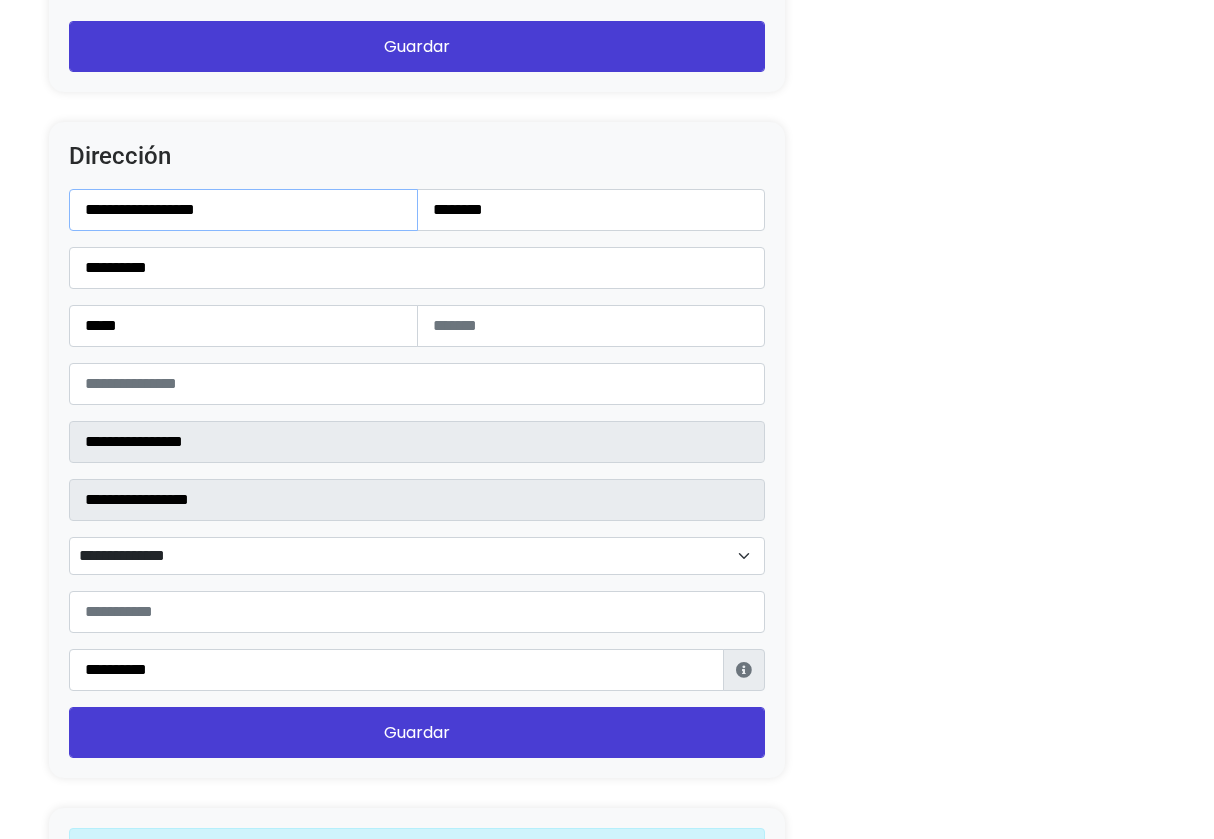 type on "**********" 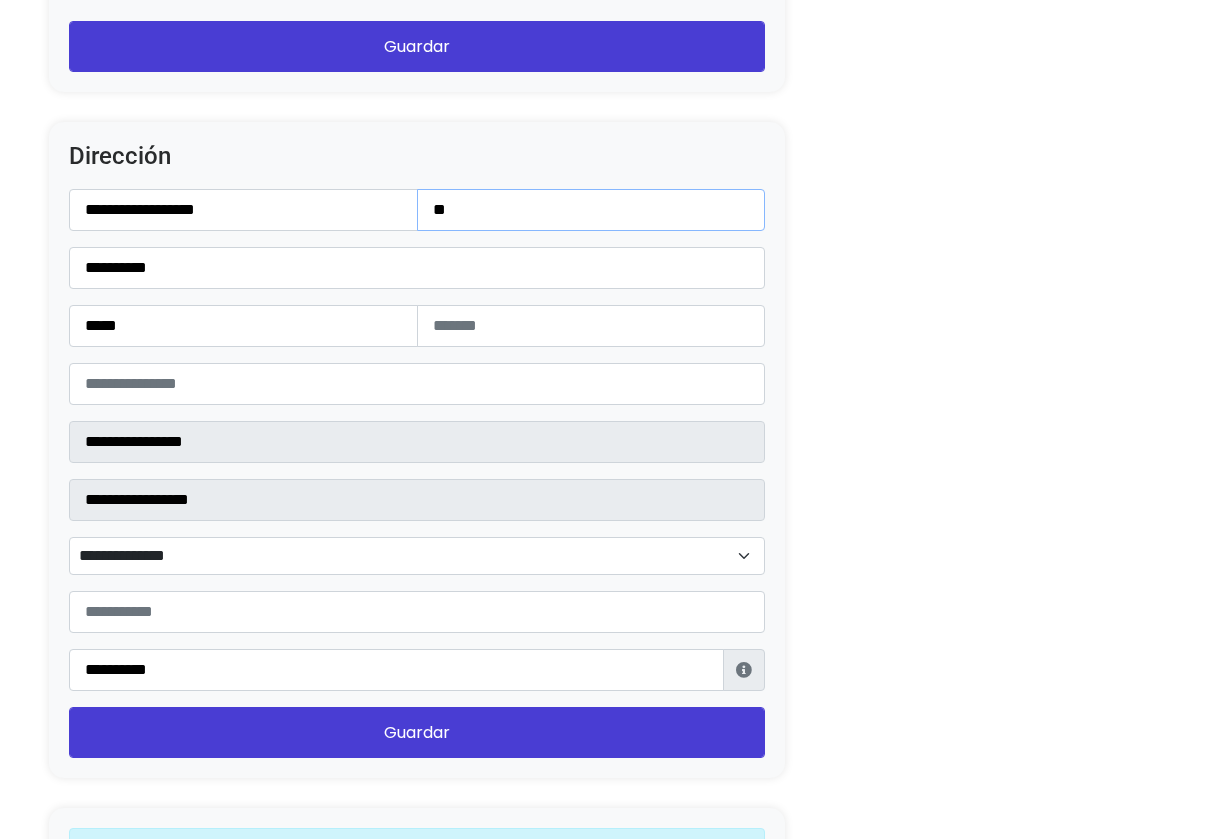 type on "*" 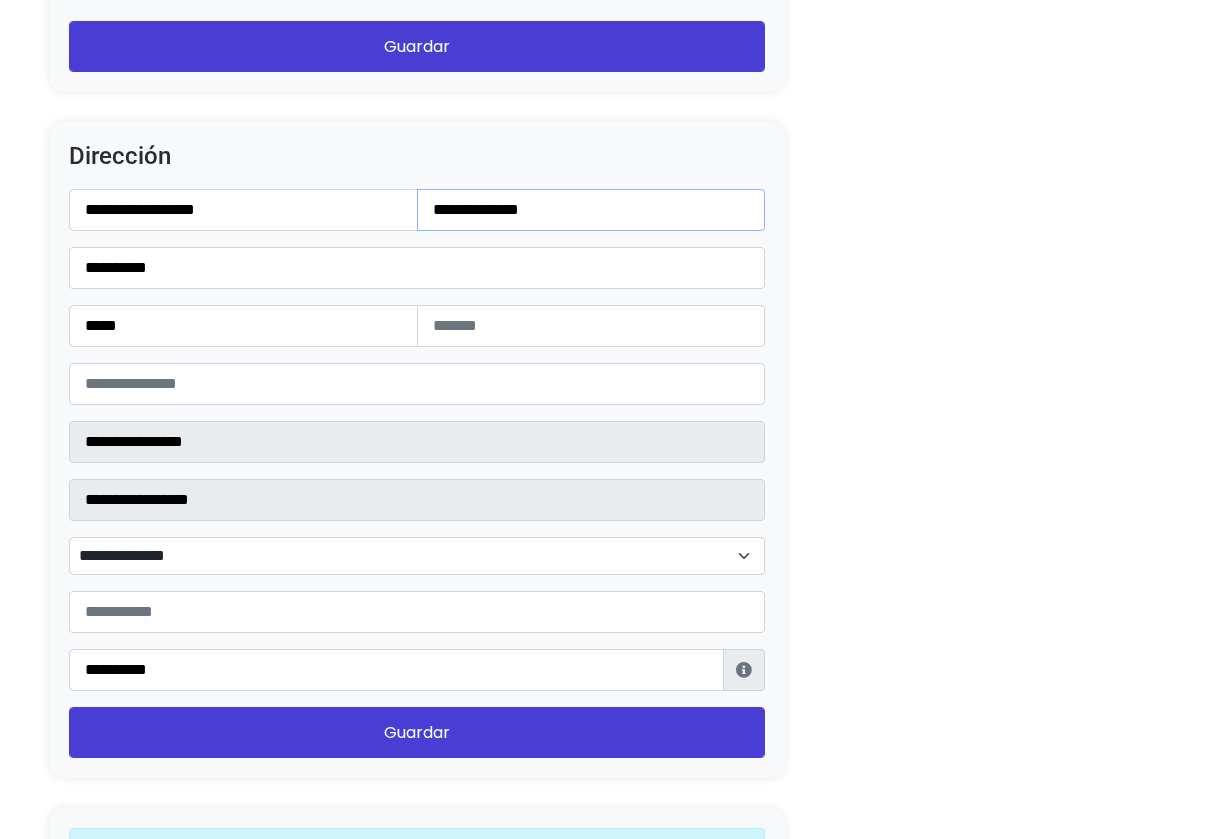 type on "**********" 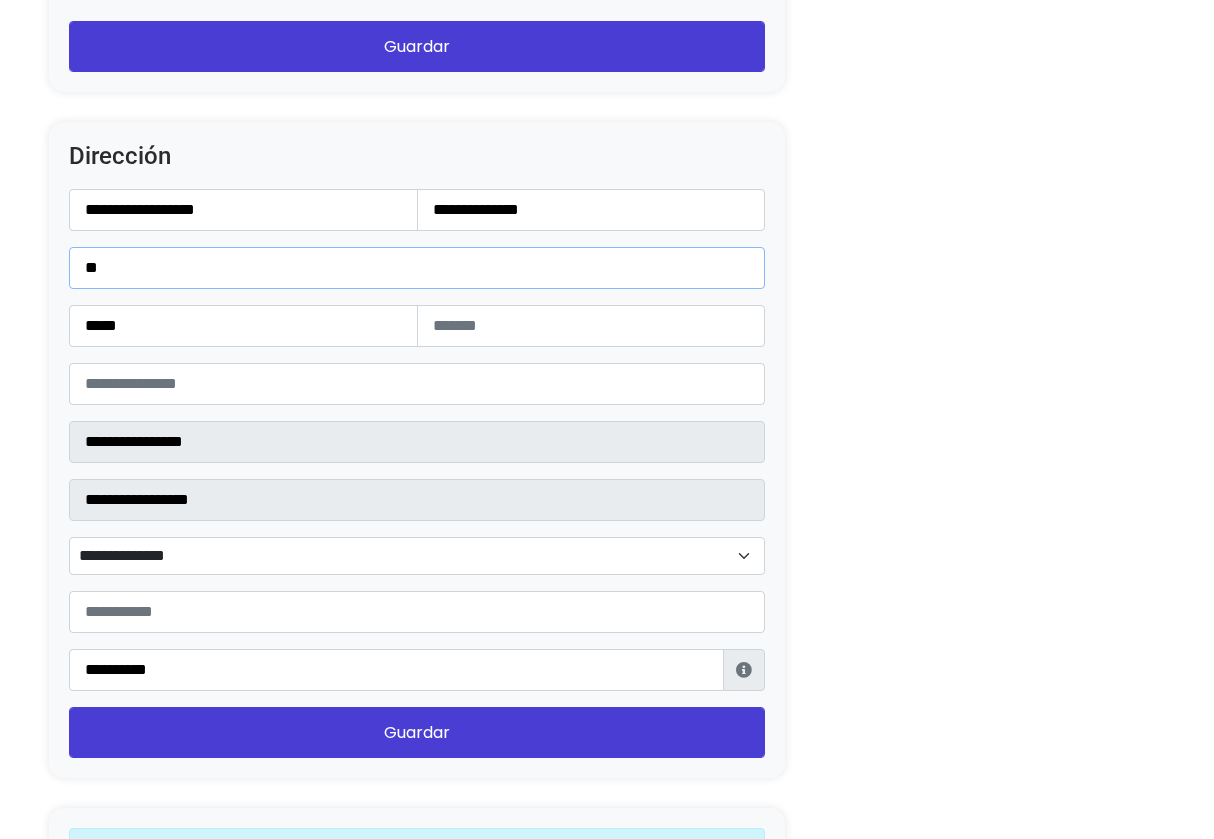 type on "*" 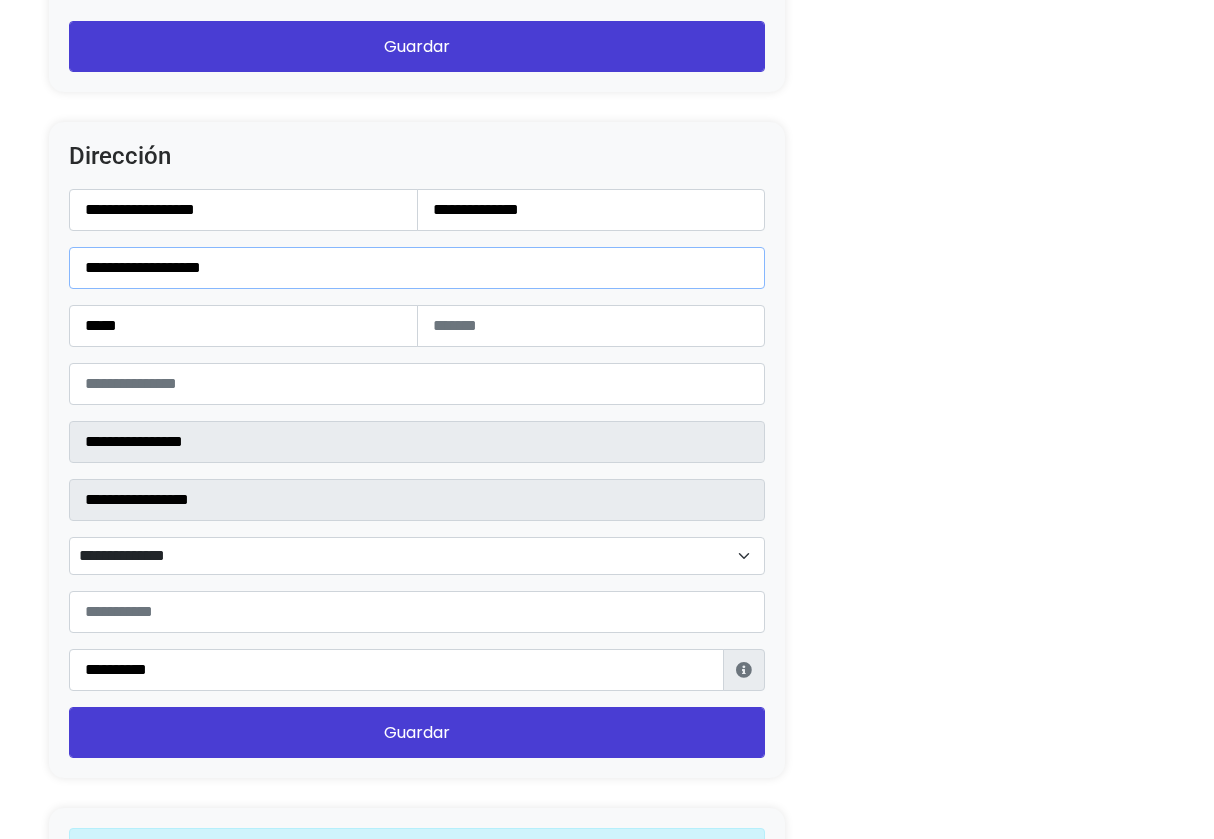 type on "**********" 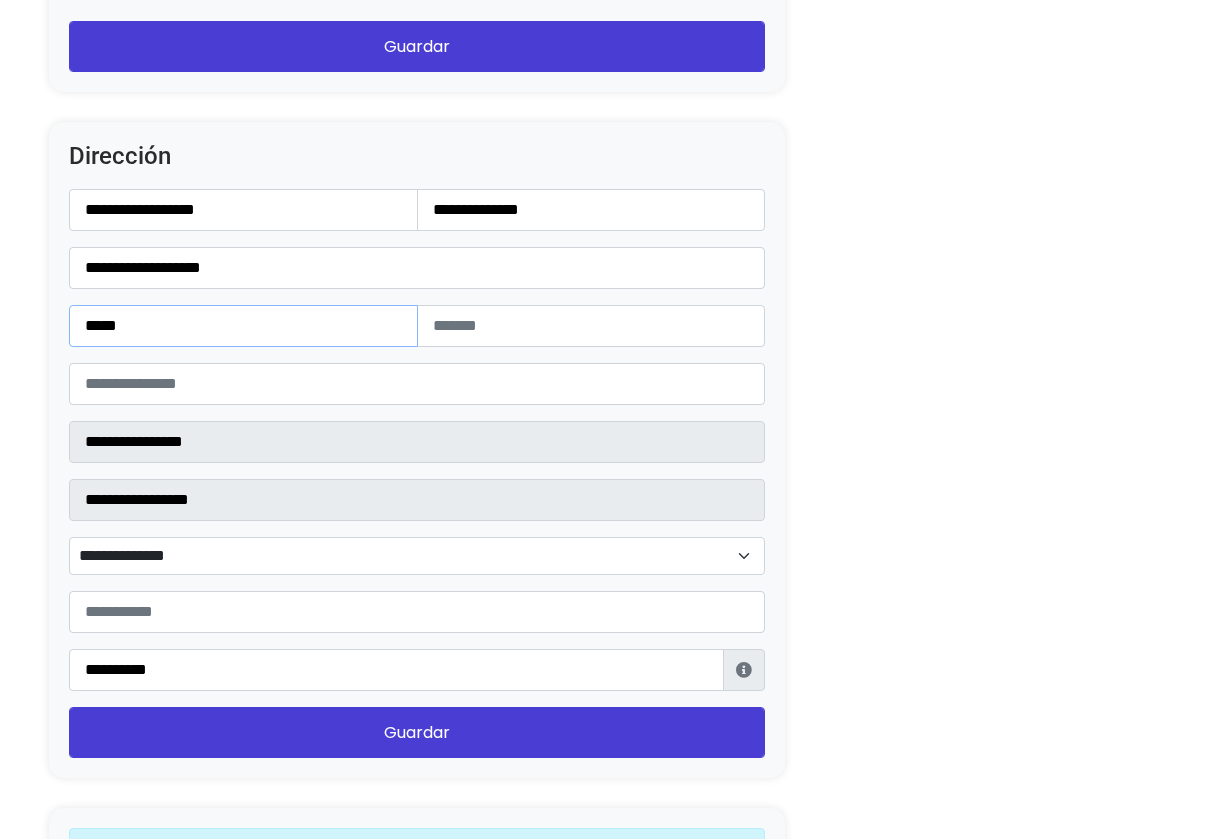 click on "*****" at bounding box center [243, 326] 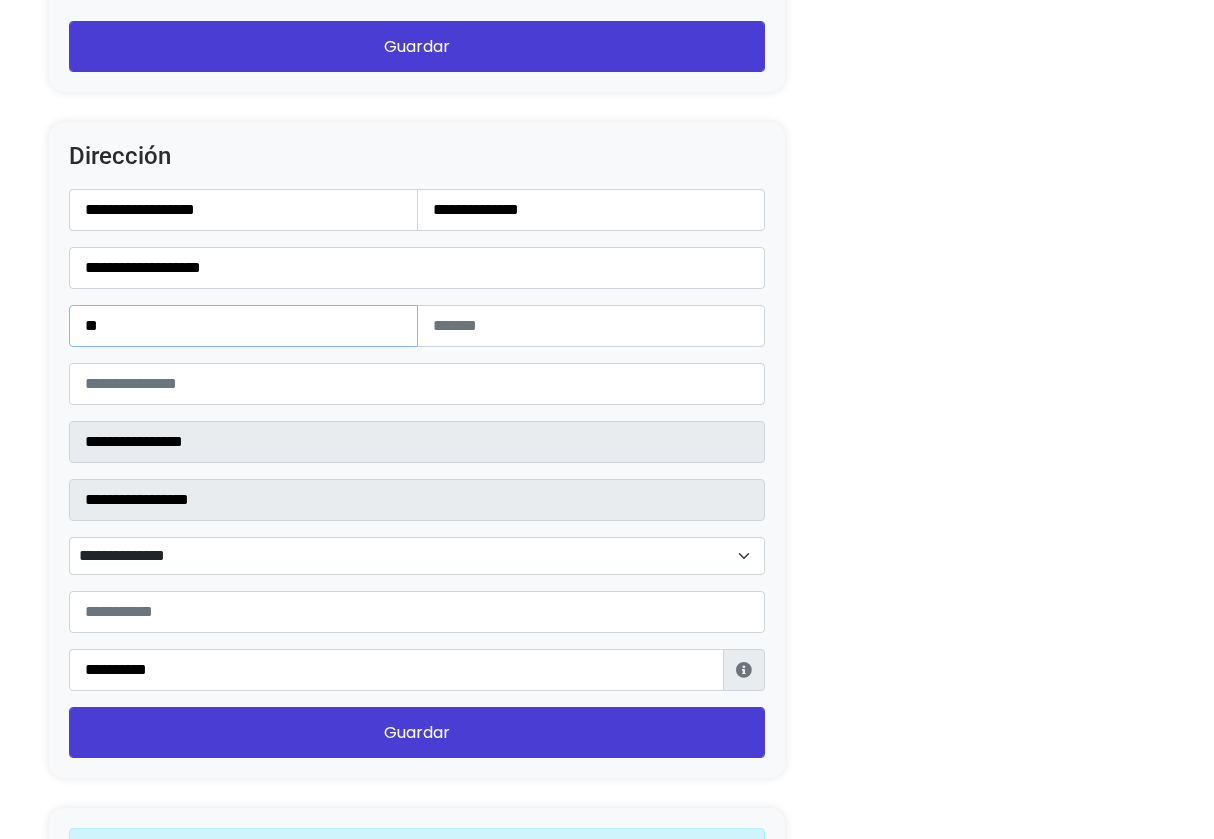 type on "*" 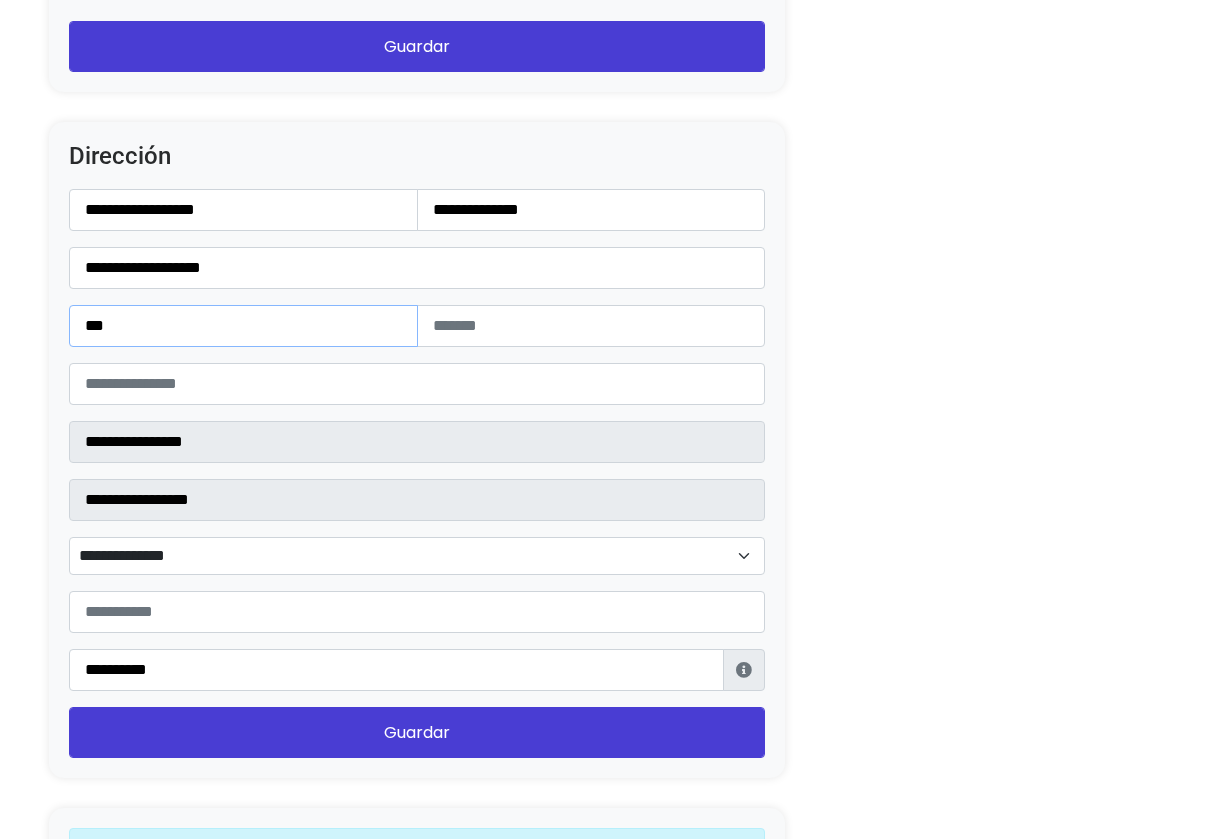 type on "***" 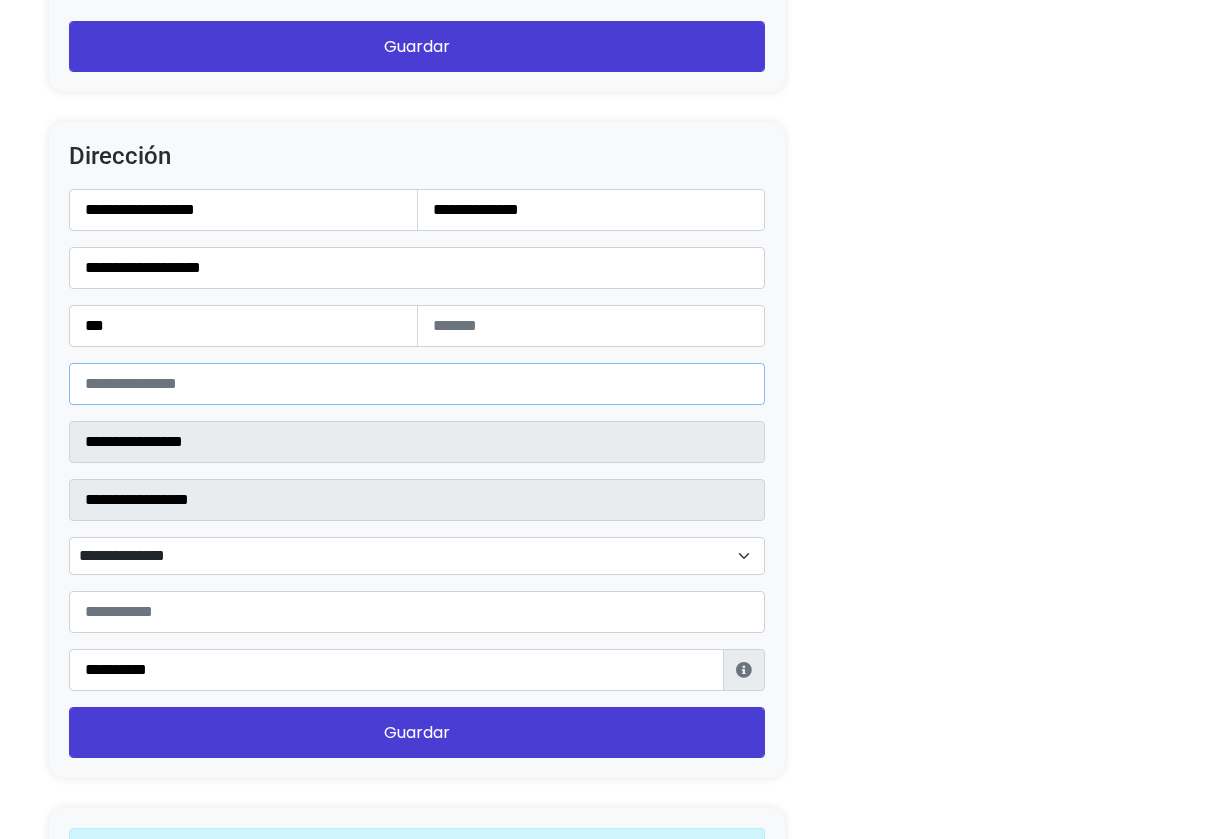 click on "*****" at bounding box center [417, 384] 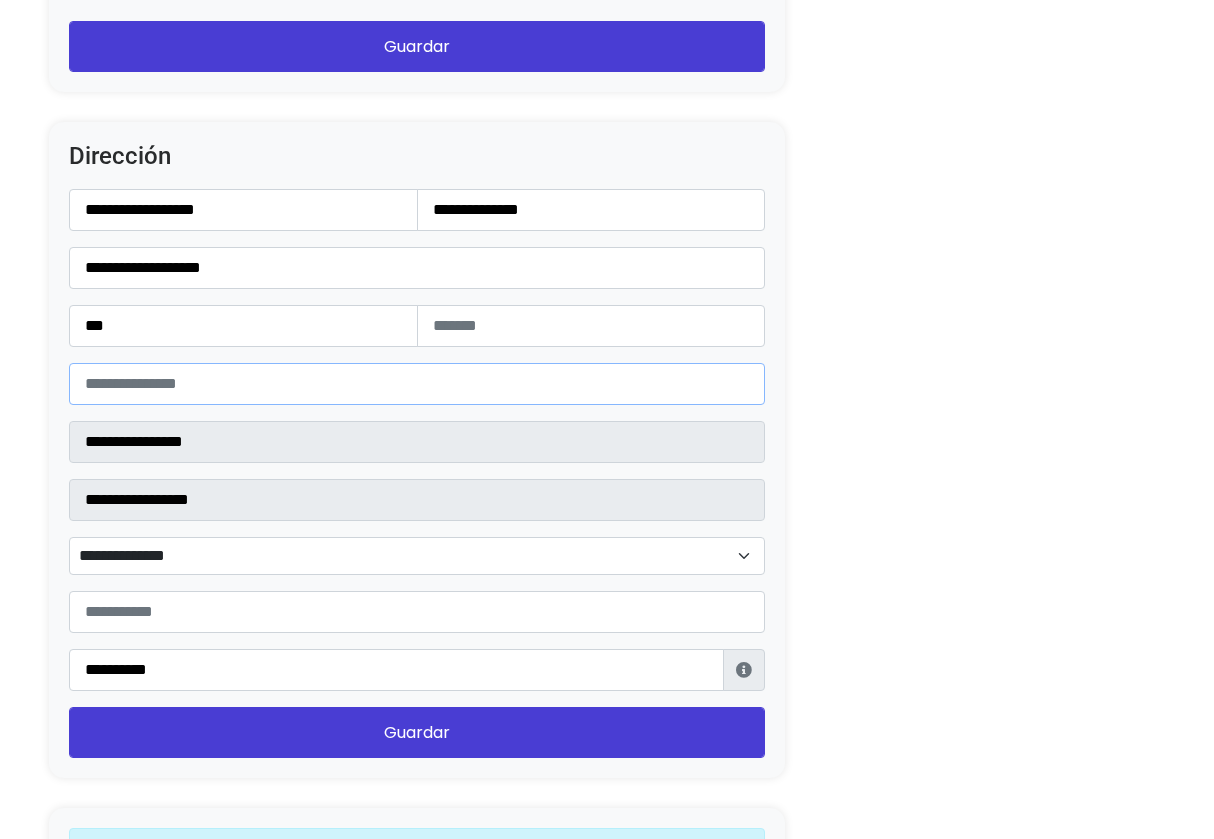 type on "*" 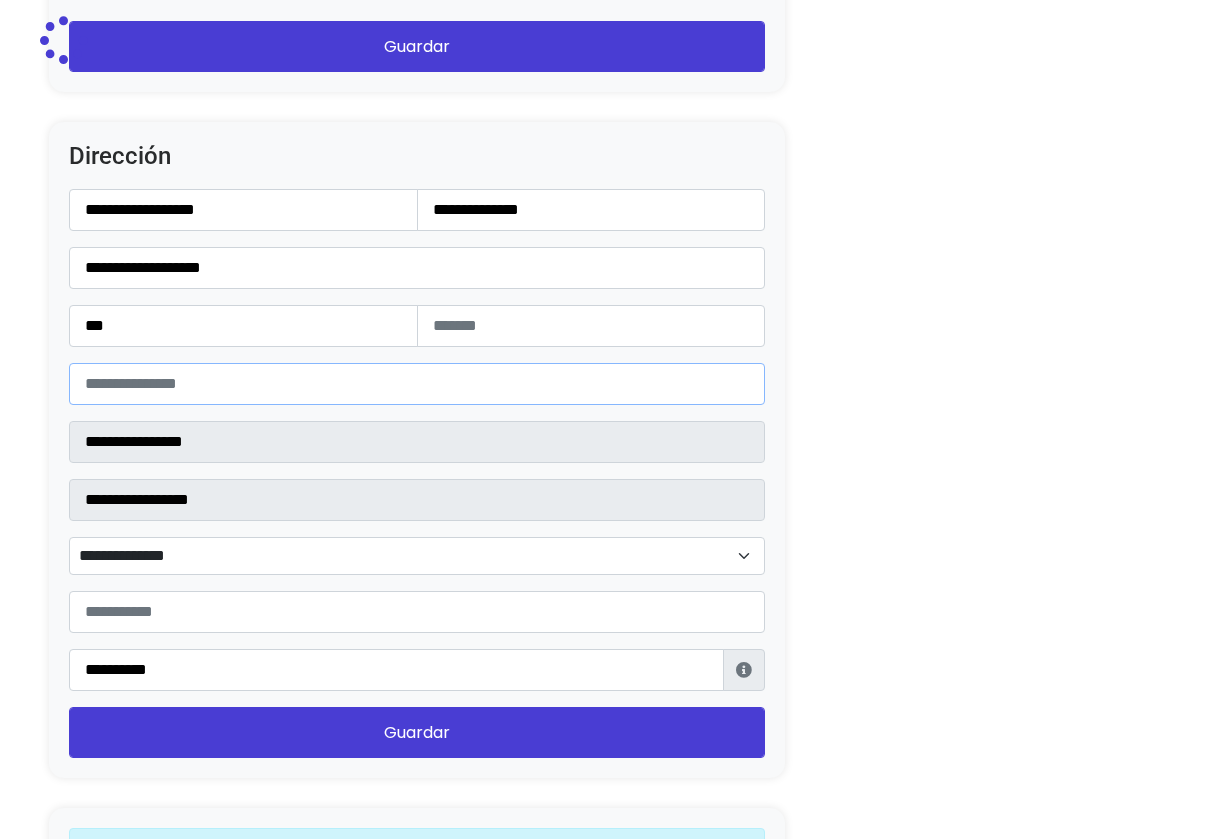 type on "*******" 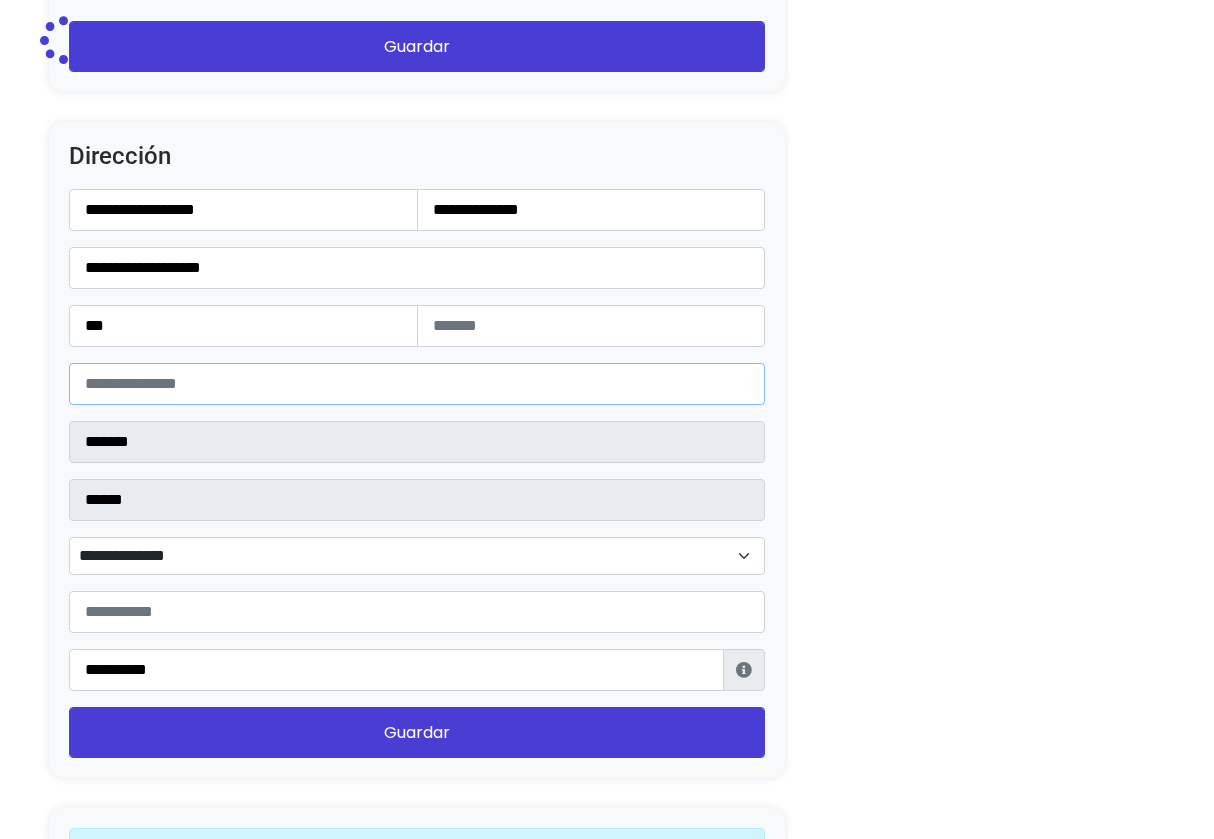 select 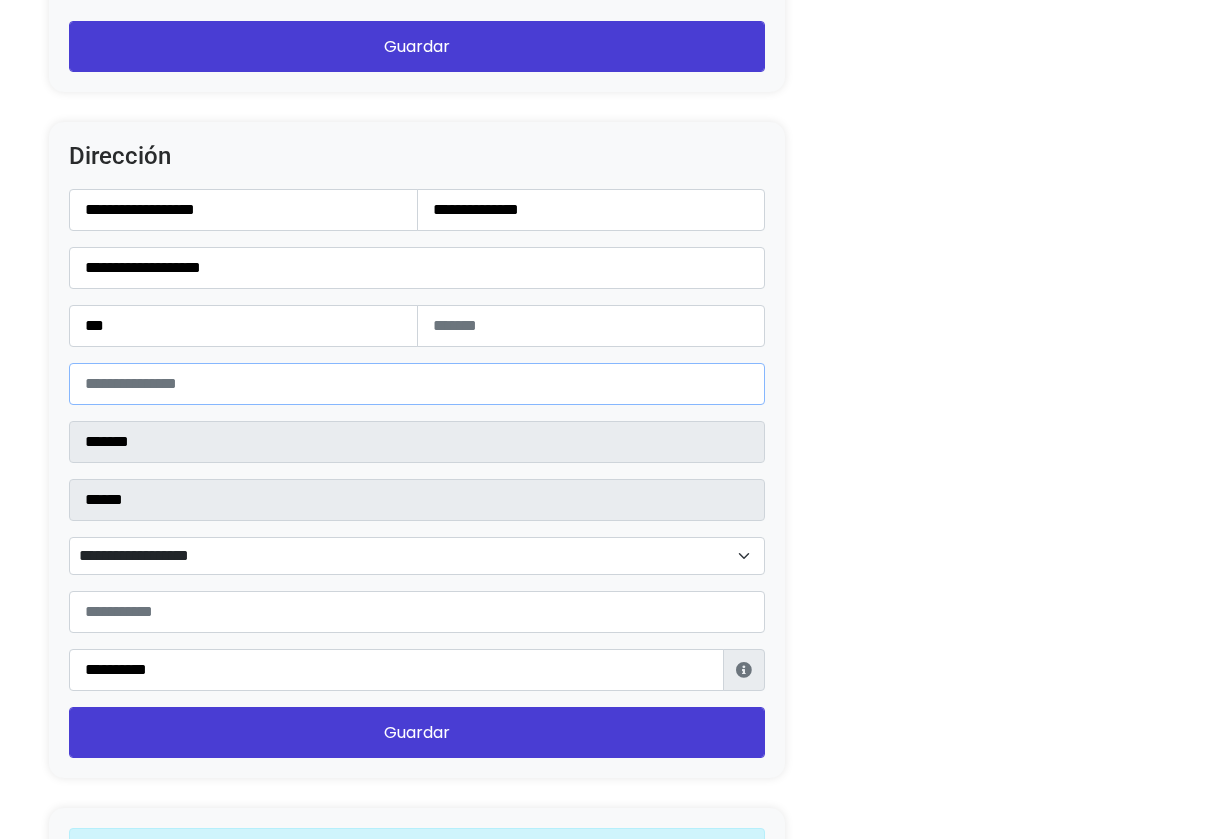 type on "*****" 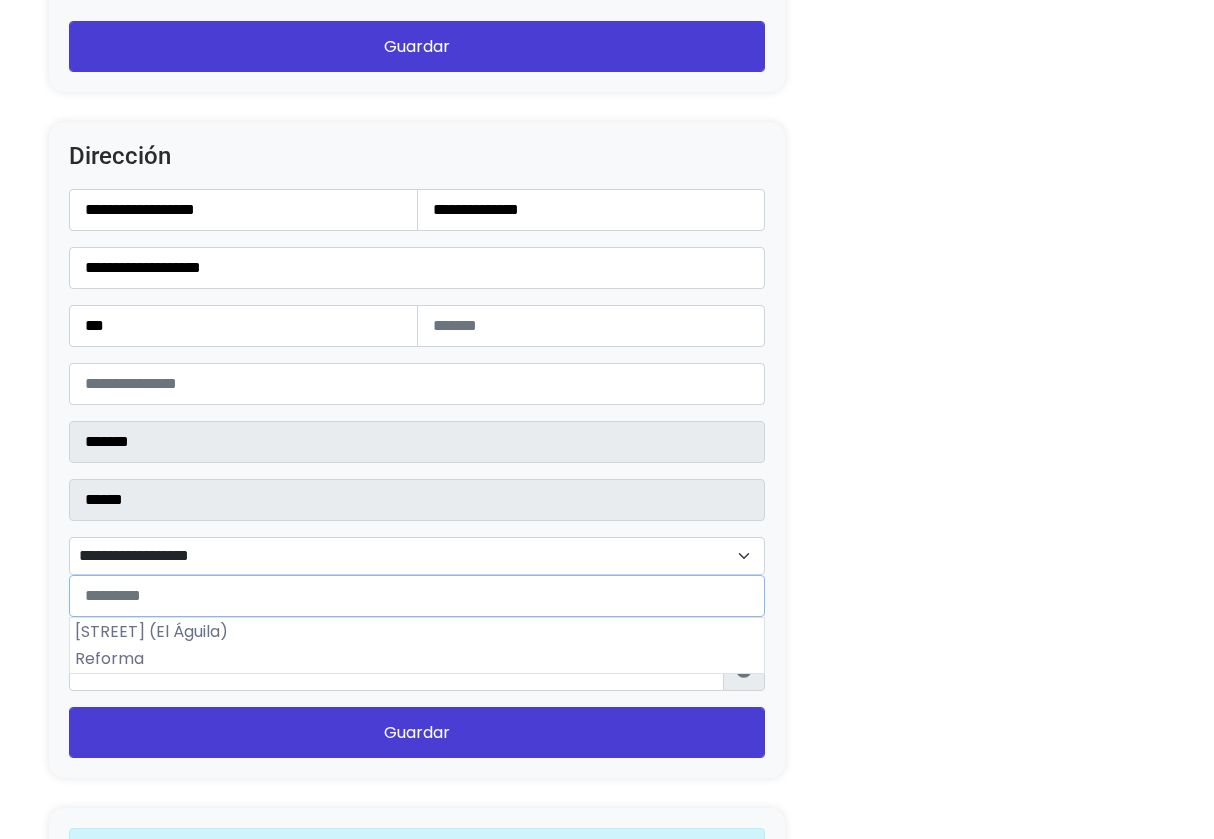 click on "**********" at bounding box center (417, 556) 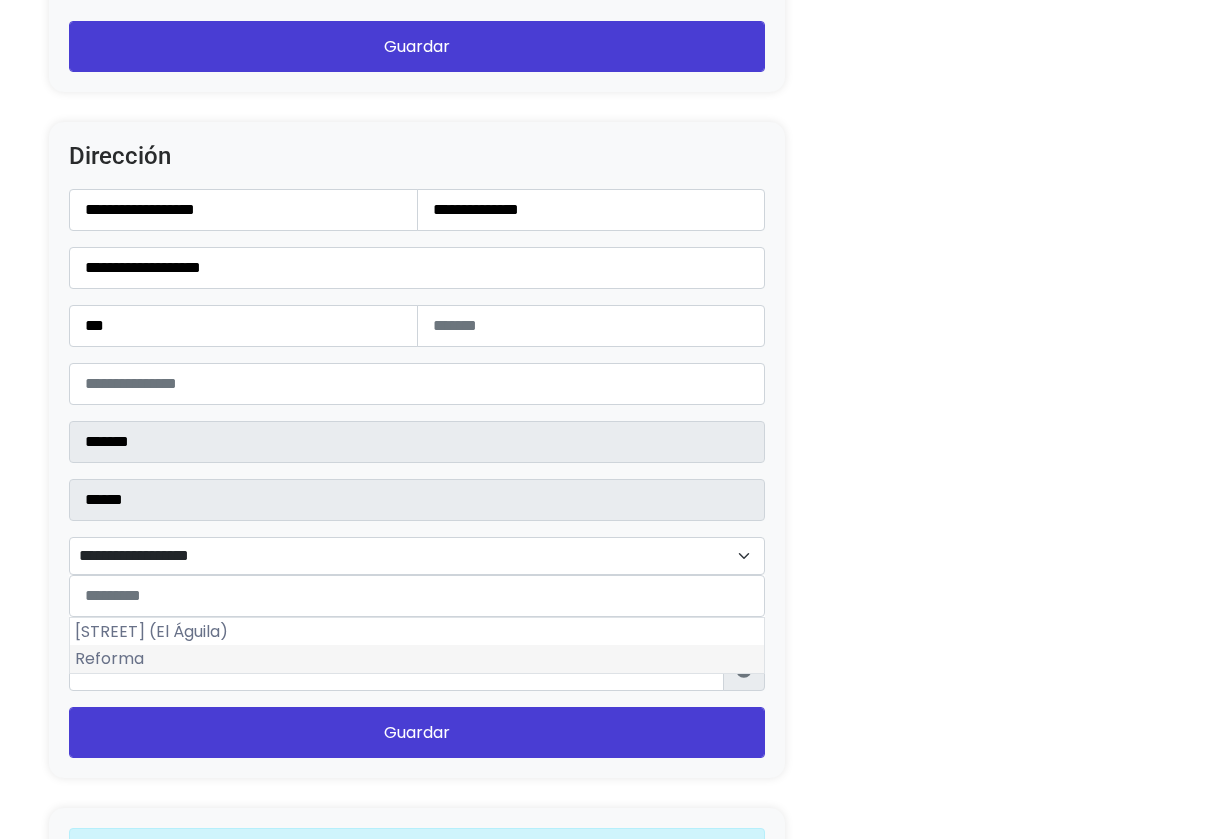 click on "Reforma" at bounding box center (417, 659) 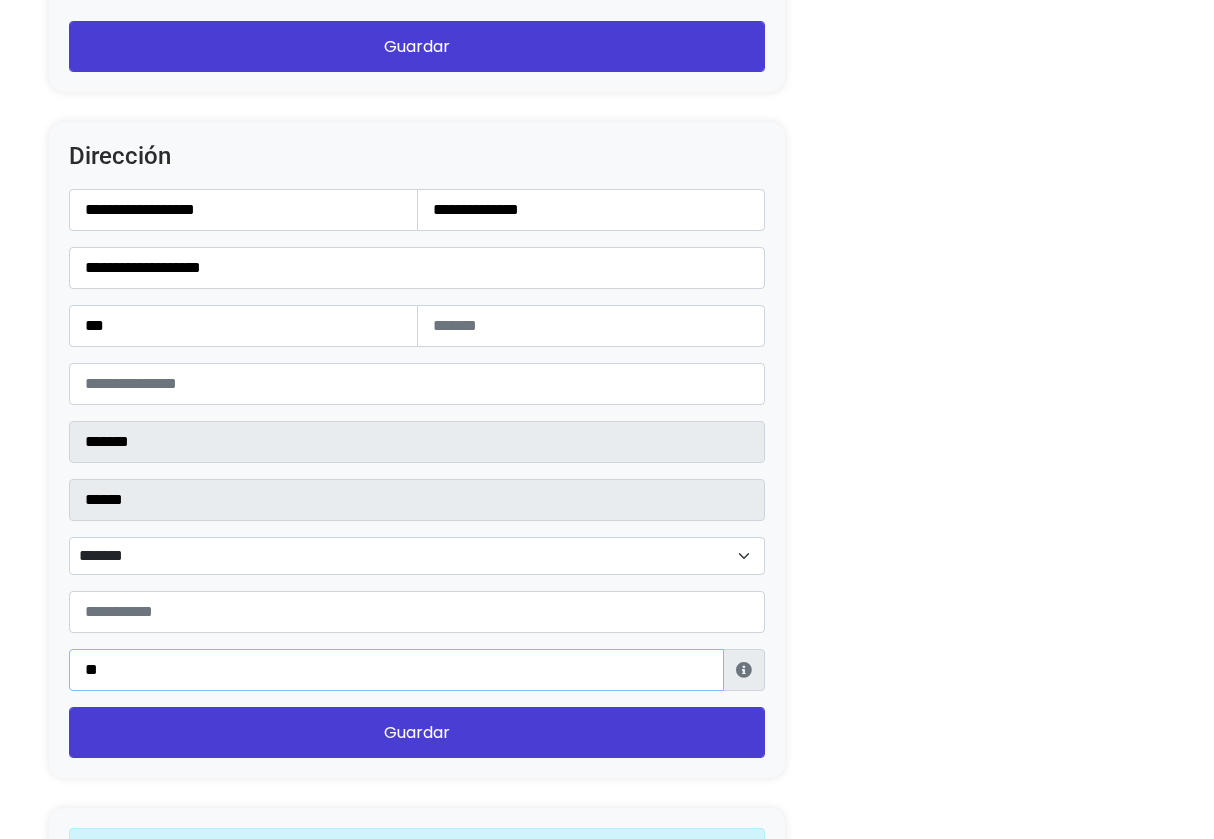 type on "*" 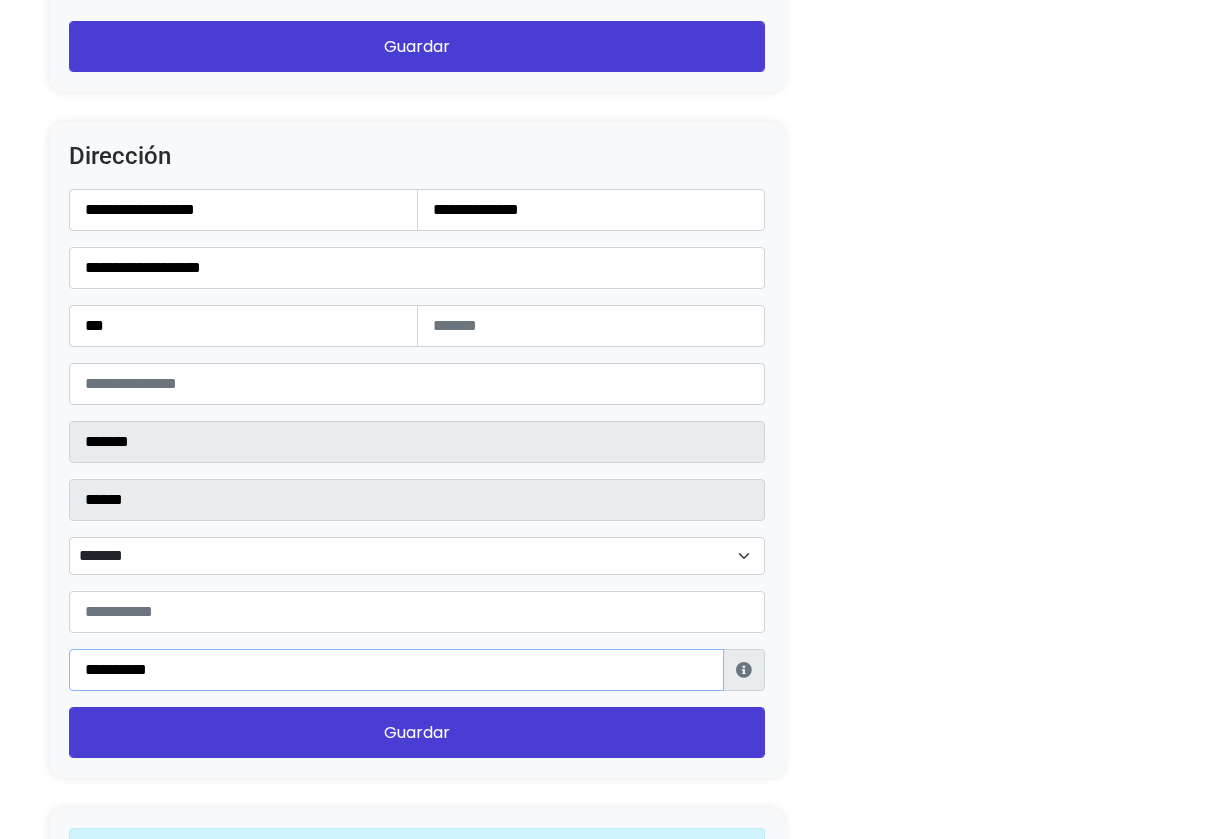 type on "**********" 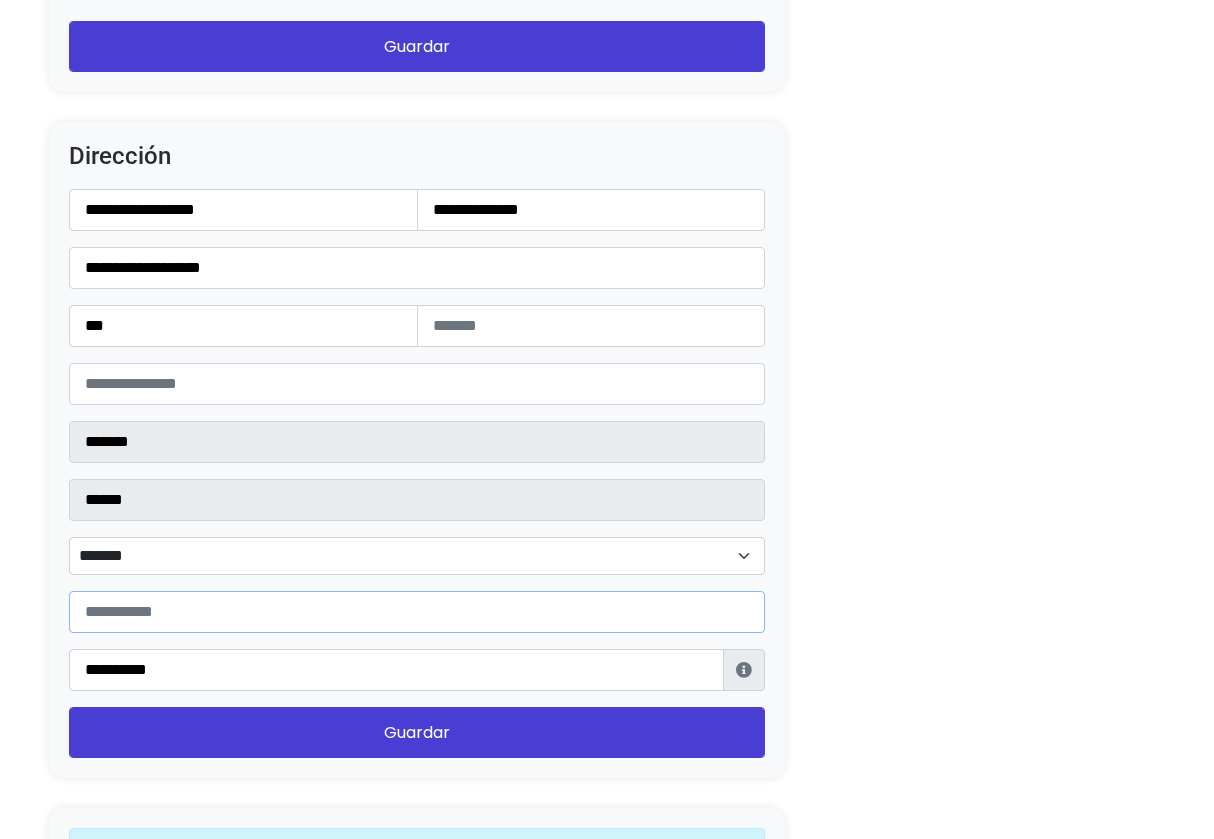 click at bounding box center (417, 612) 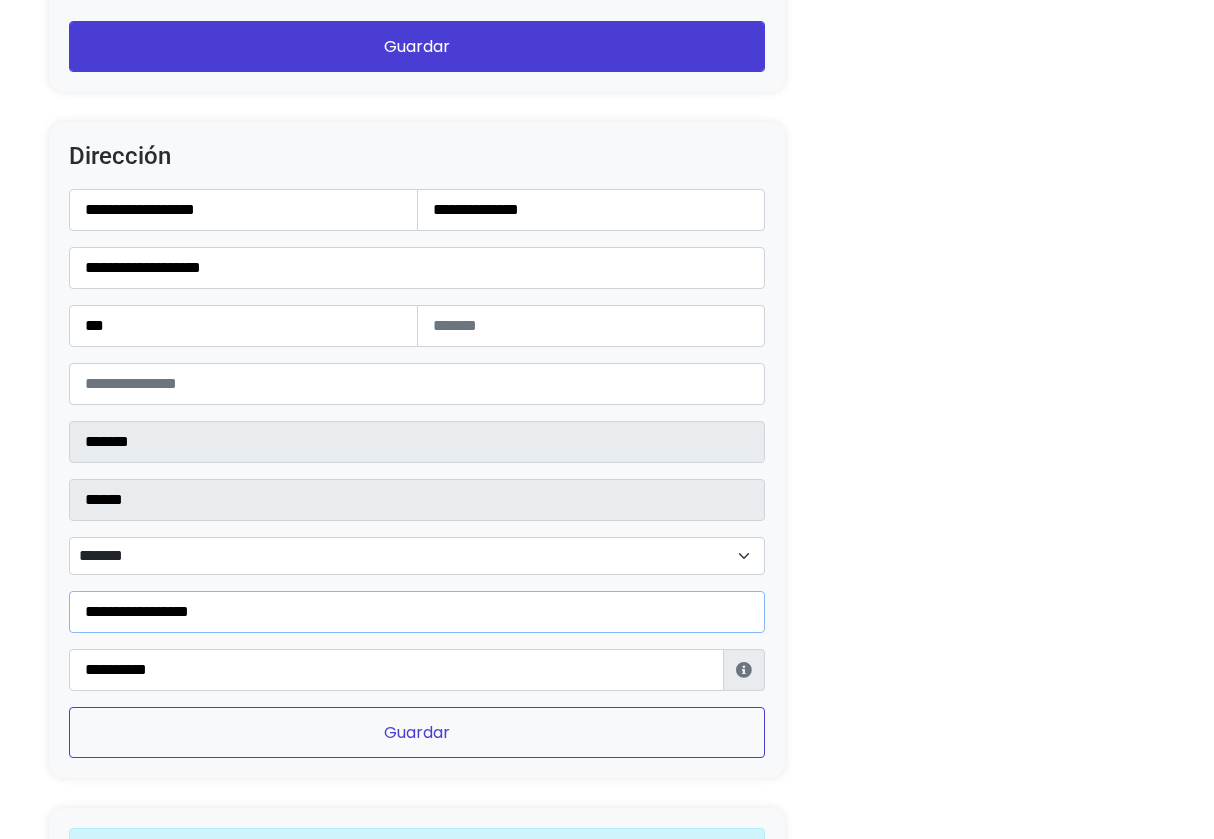 type on "**********" 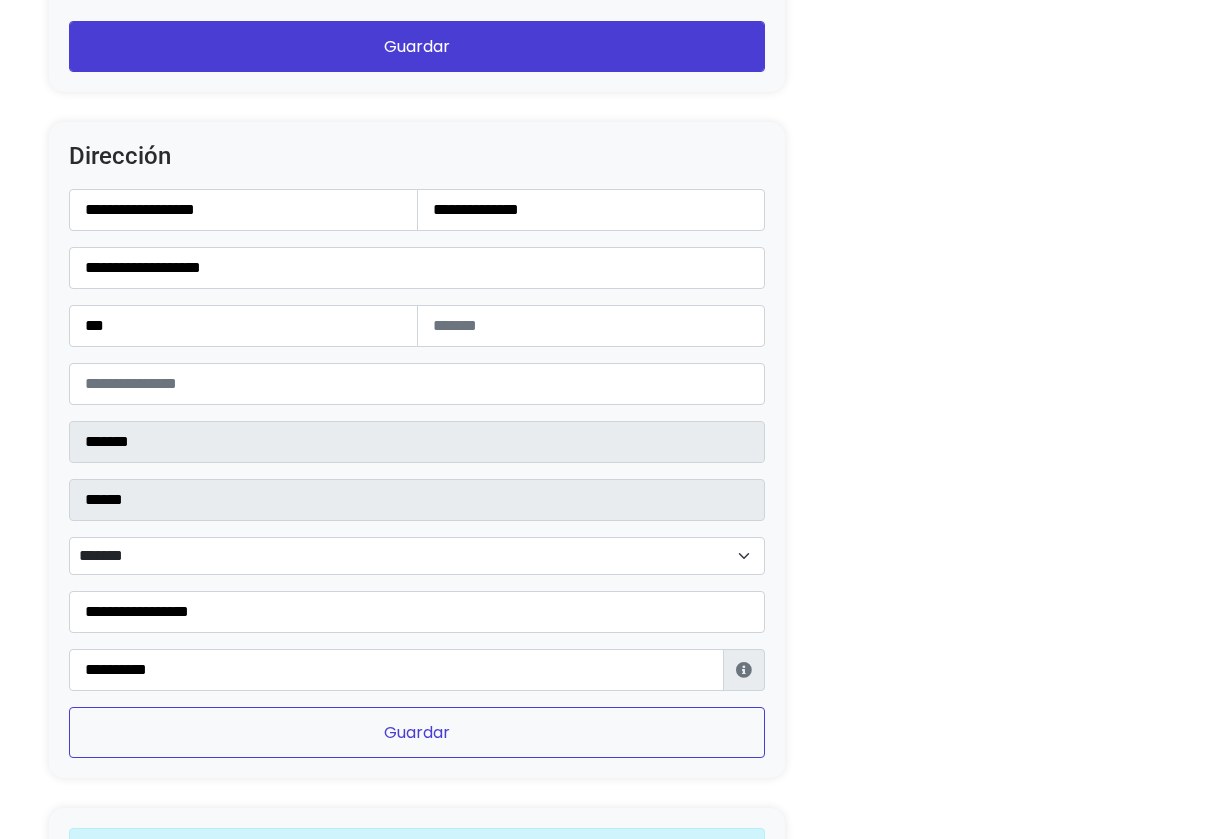 click on "Guardar" at bounding box center [417, 732] 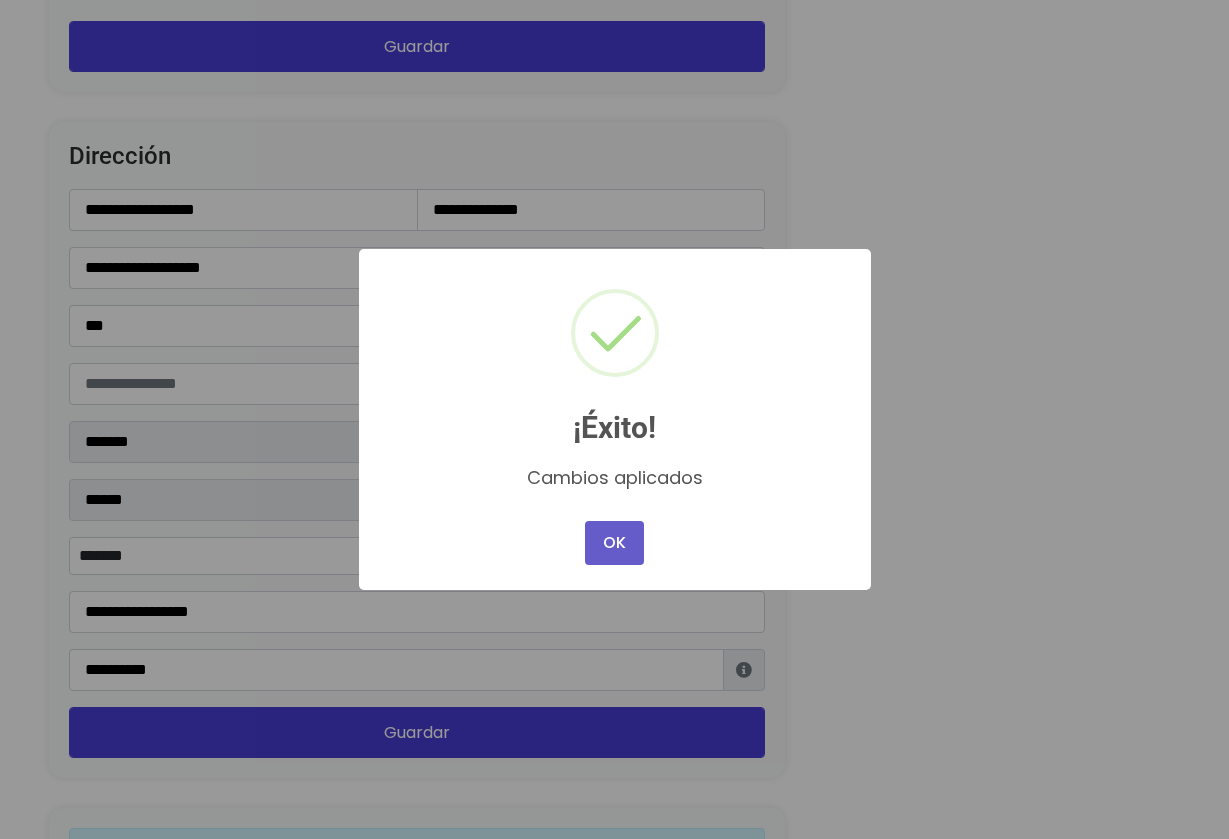 click on "OK" at bounding box center [614, 543] 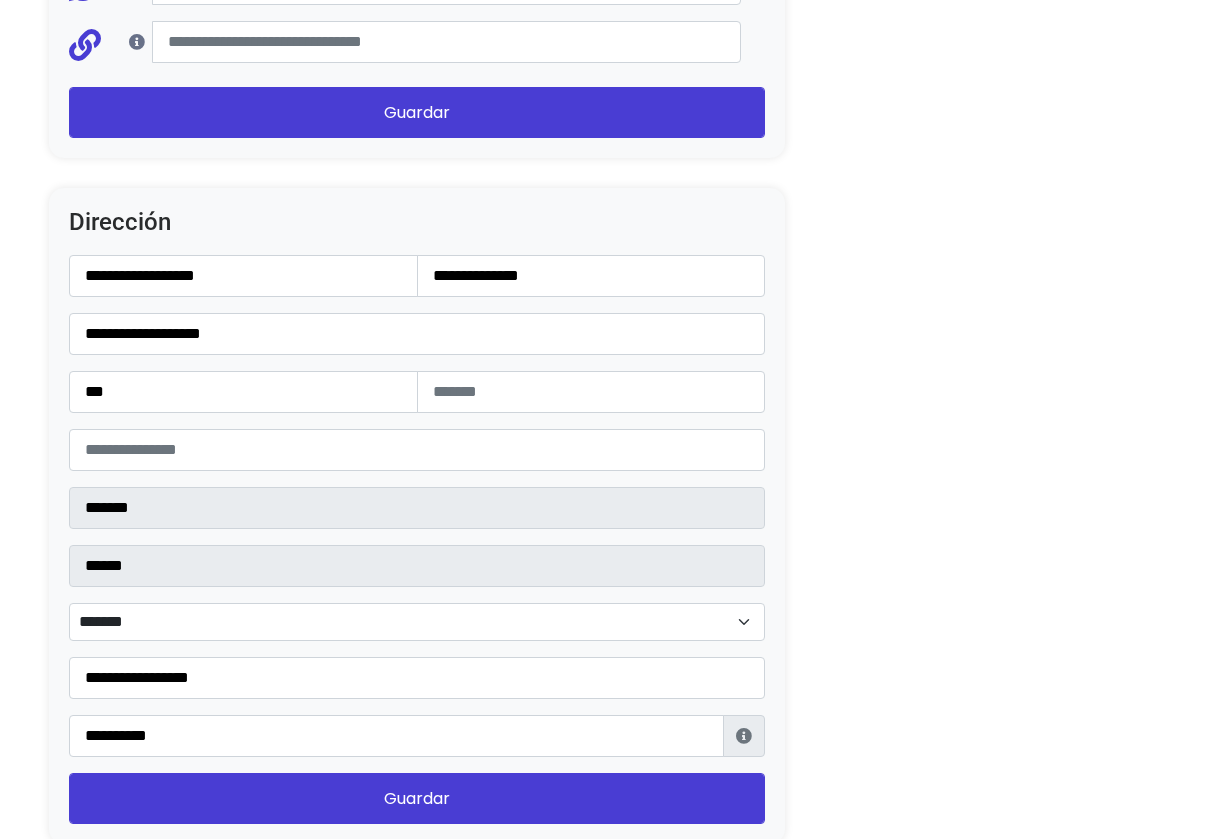 scroll, scrollTop: 2628, scrollLeft: 0, axis: vertical 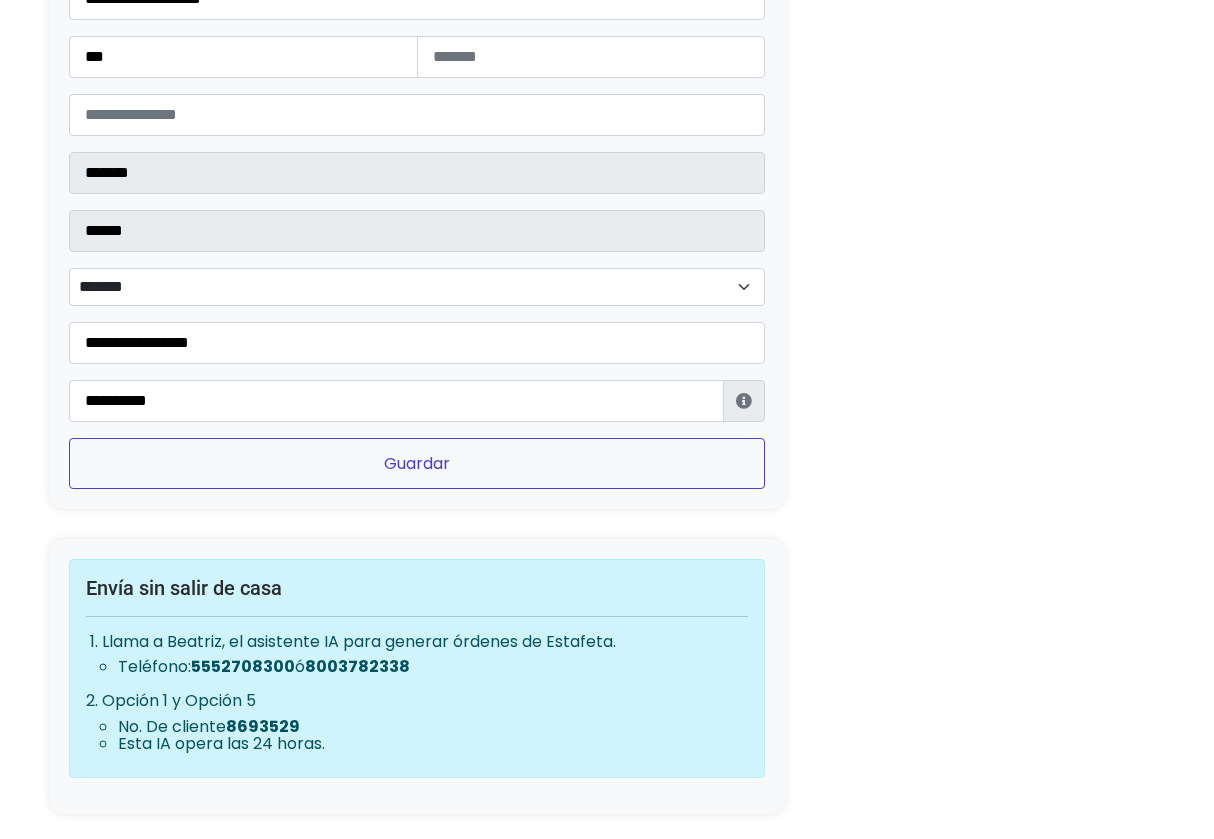 click on "Guardar" at bounding box center (417, 463) 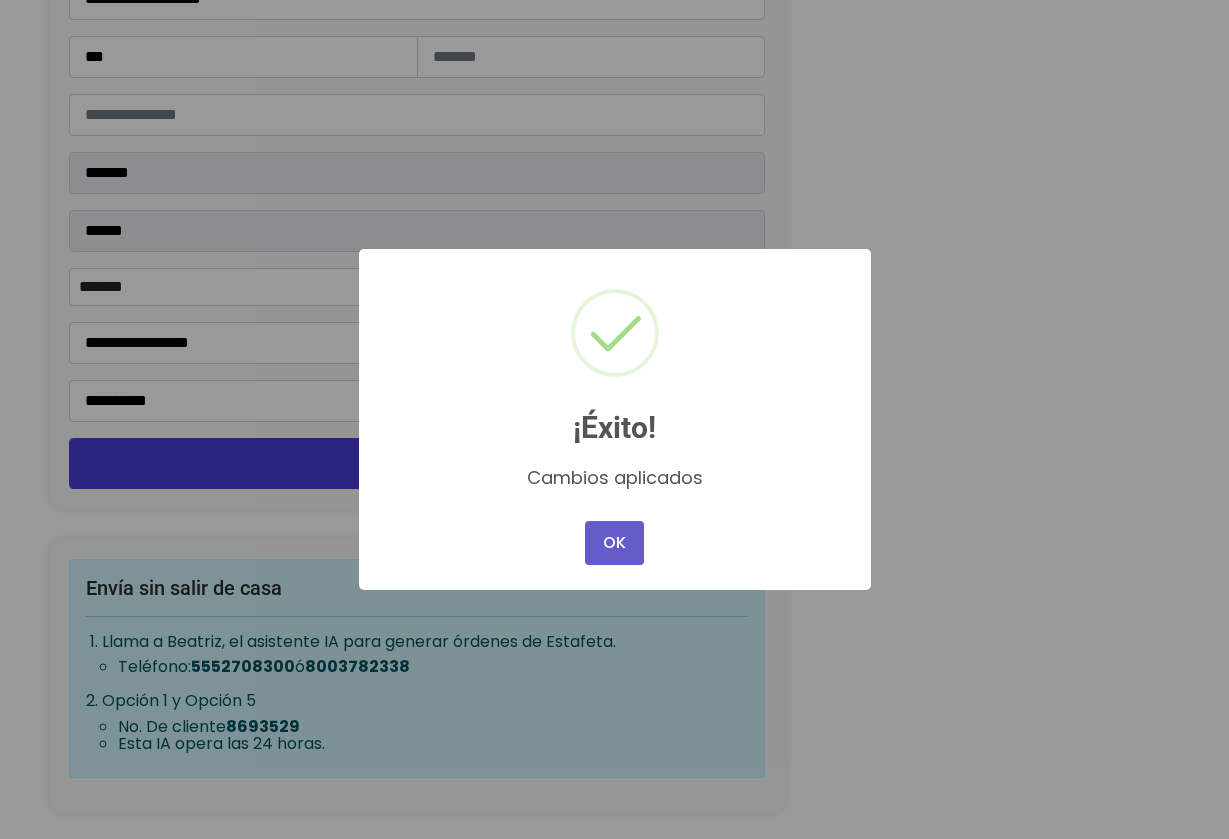 click on "OK" at bounding box center (614, 543) 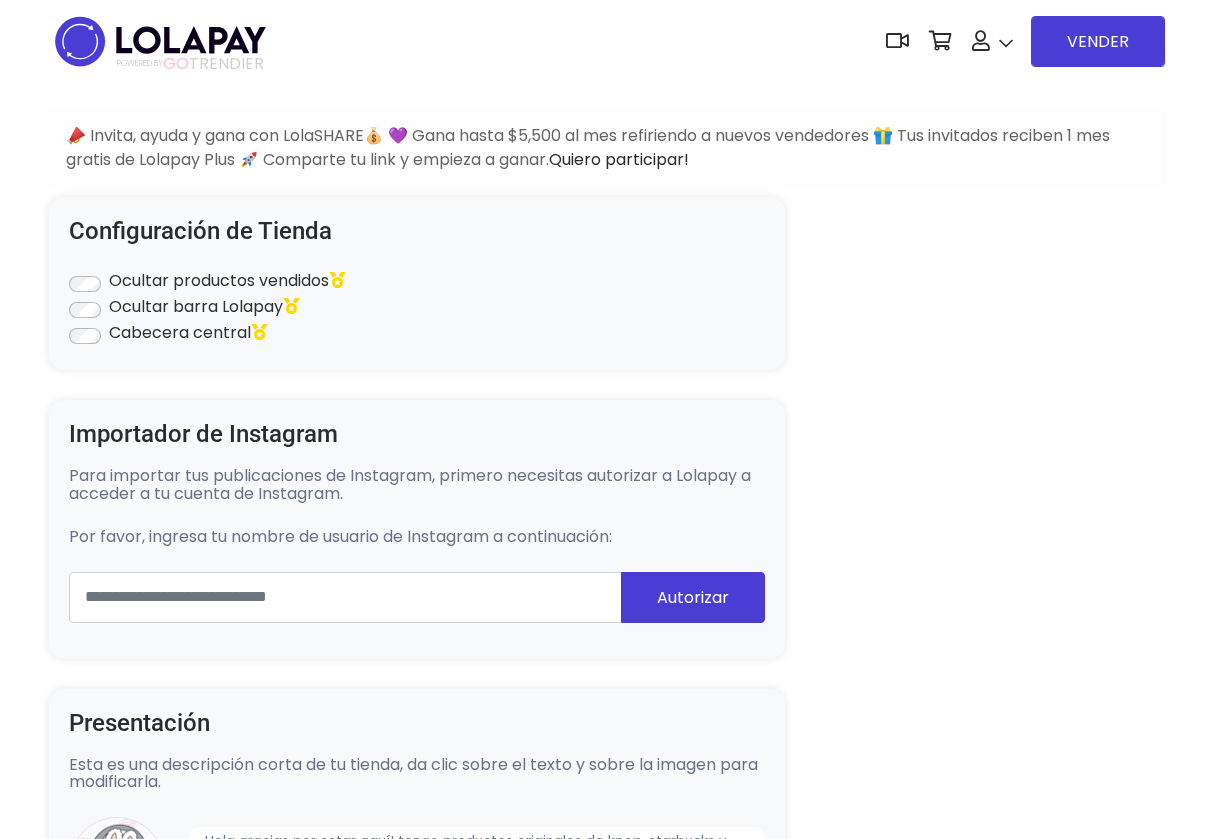 scroll, scrollTop: 0, scrollLeft: 0, axis: both 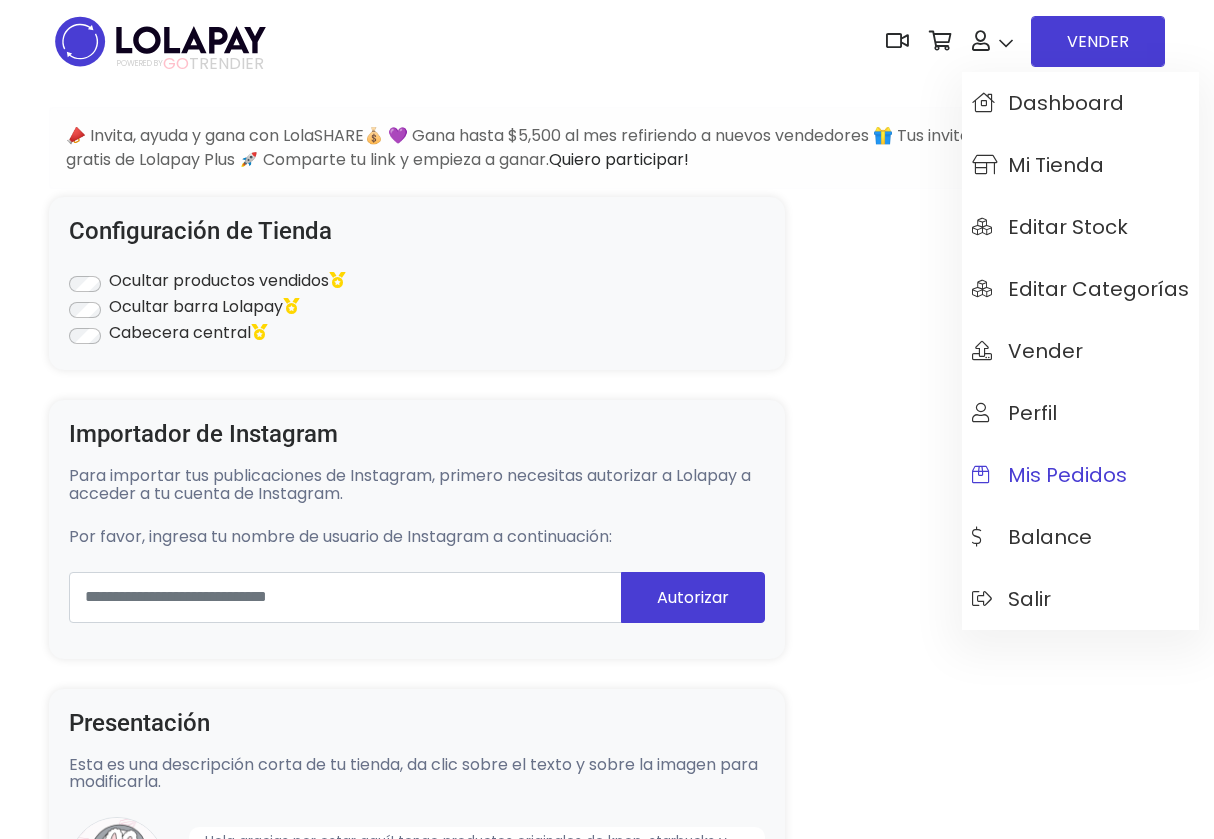 click on "Mis pedidos" at bounding box center [1080, 475] 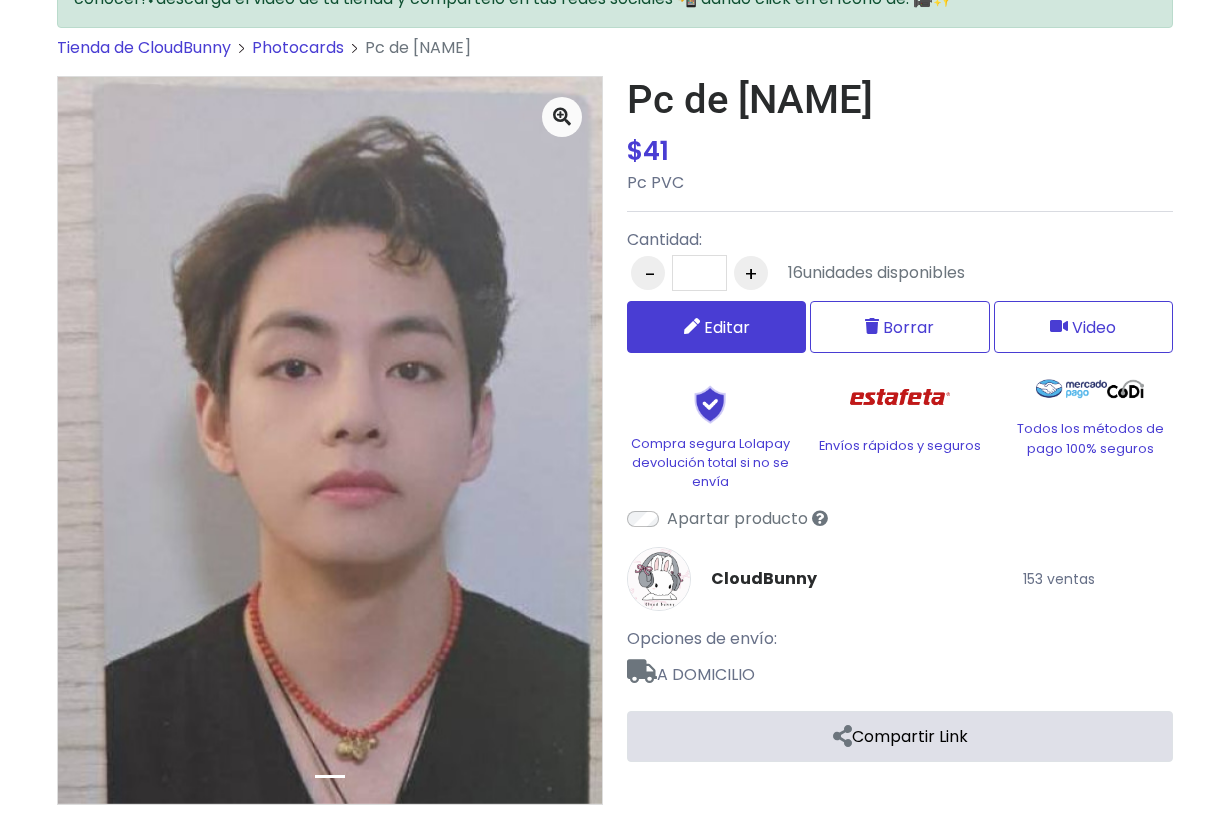 scroll, scrollTop: 153, scrollLeft: 0, axis: vertical 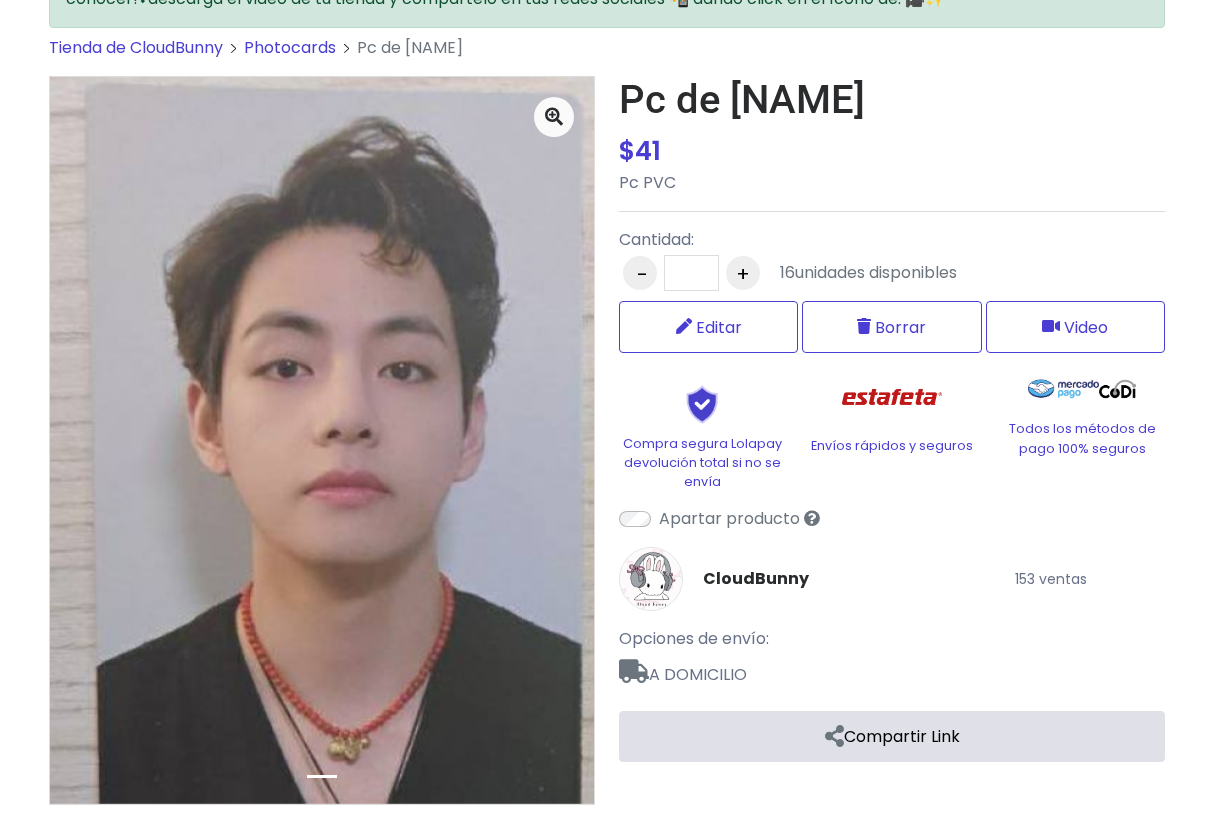 click on "Compartir Link" at bounding box center [892, 736] 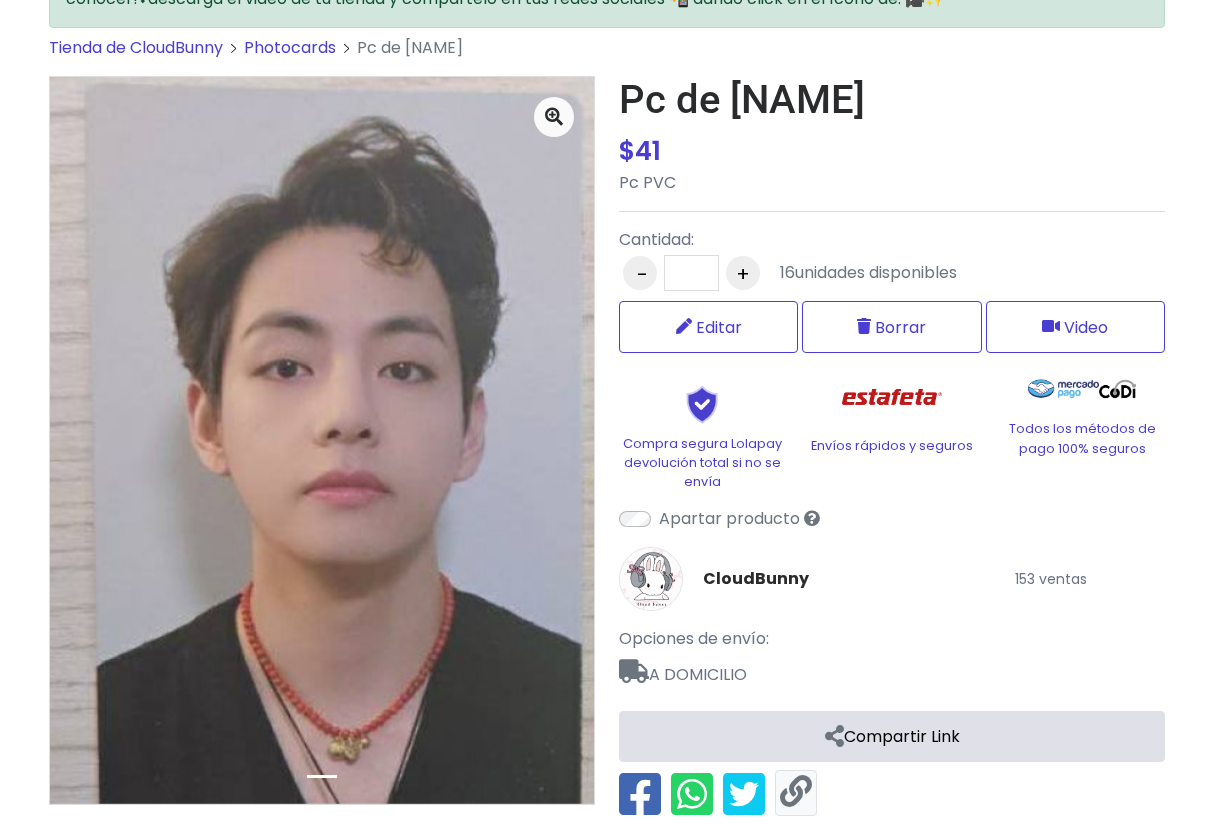 click at bounding box center (796, 792) 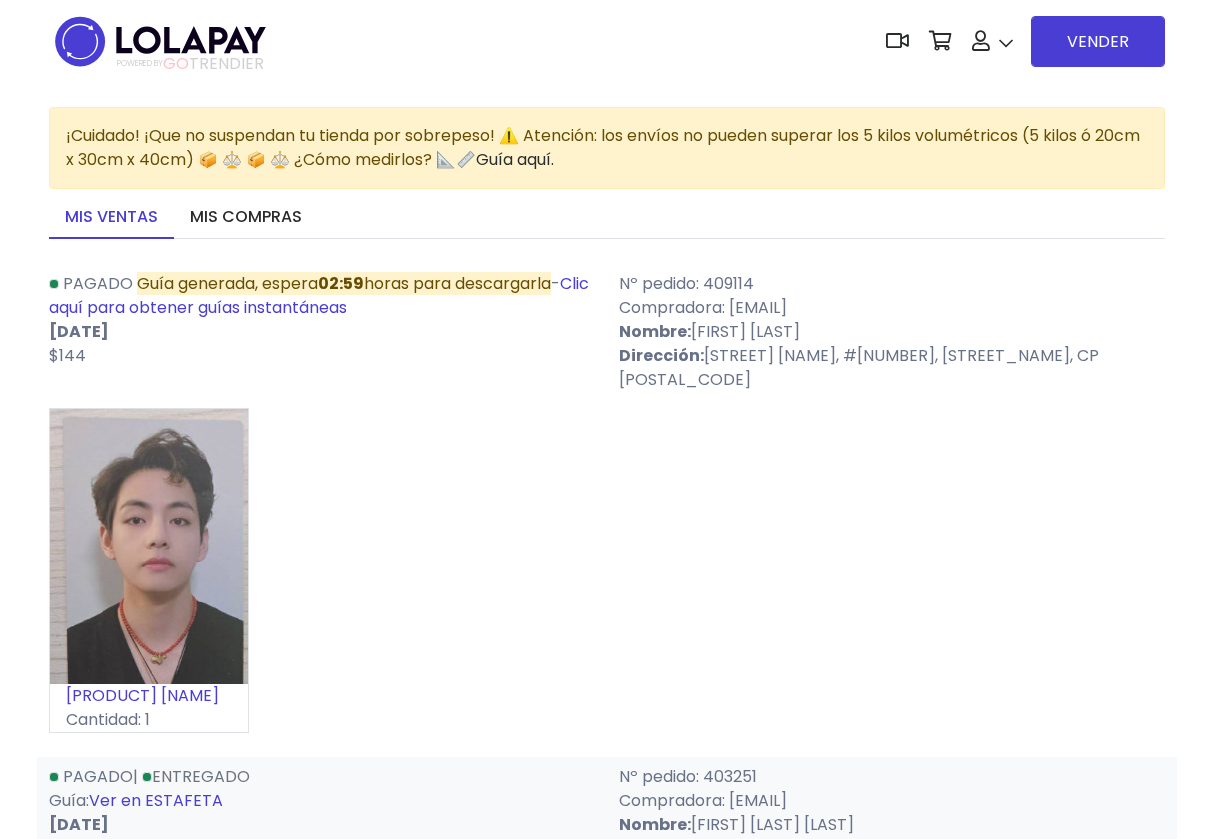 scroll, scrollTop: 0, scrollLeft: 0, axis: both 